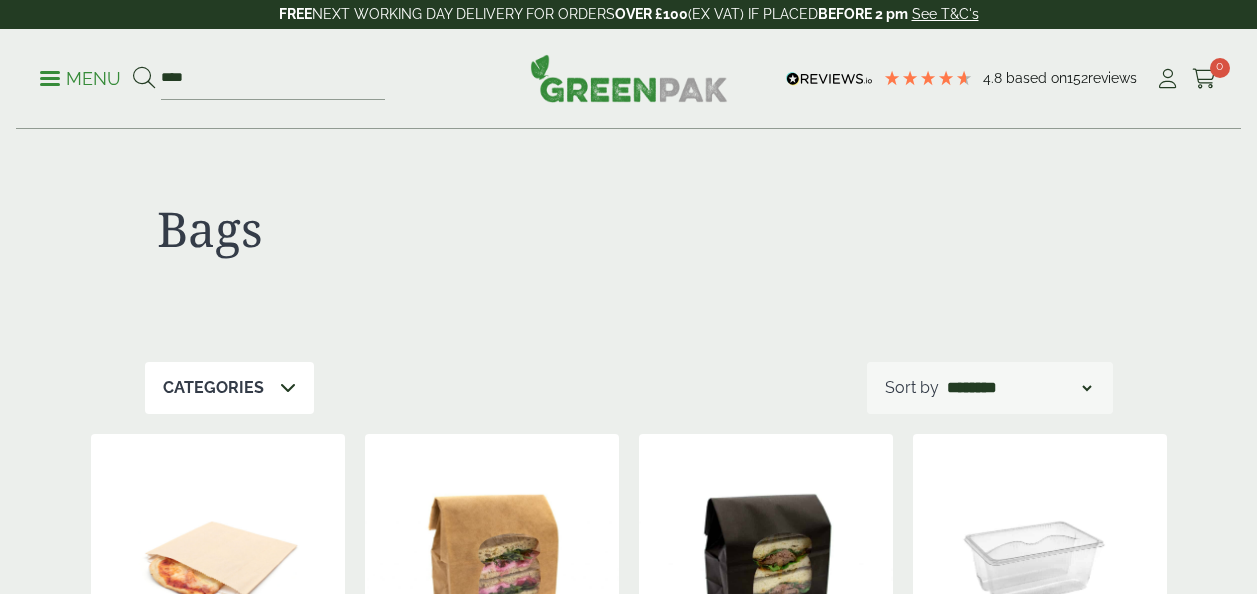 scroll, scrollTop: 0, scrollLeft: 0, axis: both 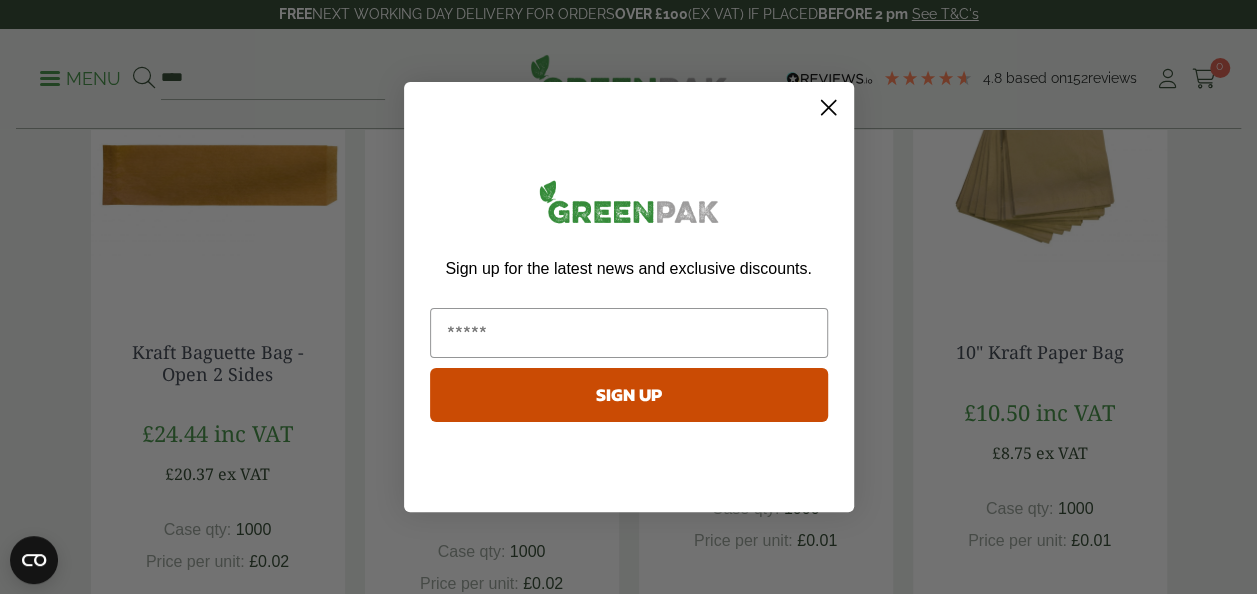 click 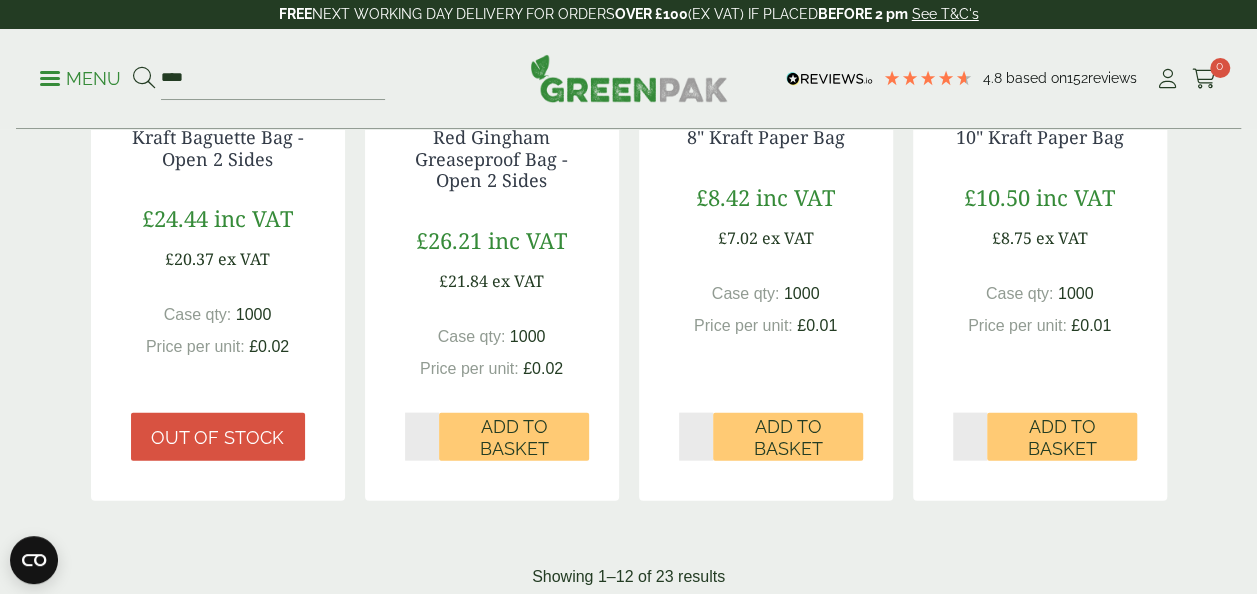 scroll, scrollTop: 1981, scrollLeft: 0, axis: vertical 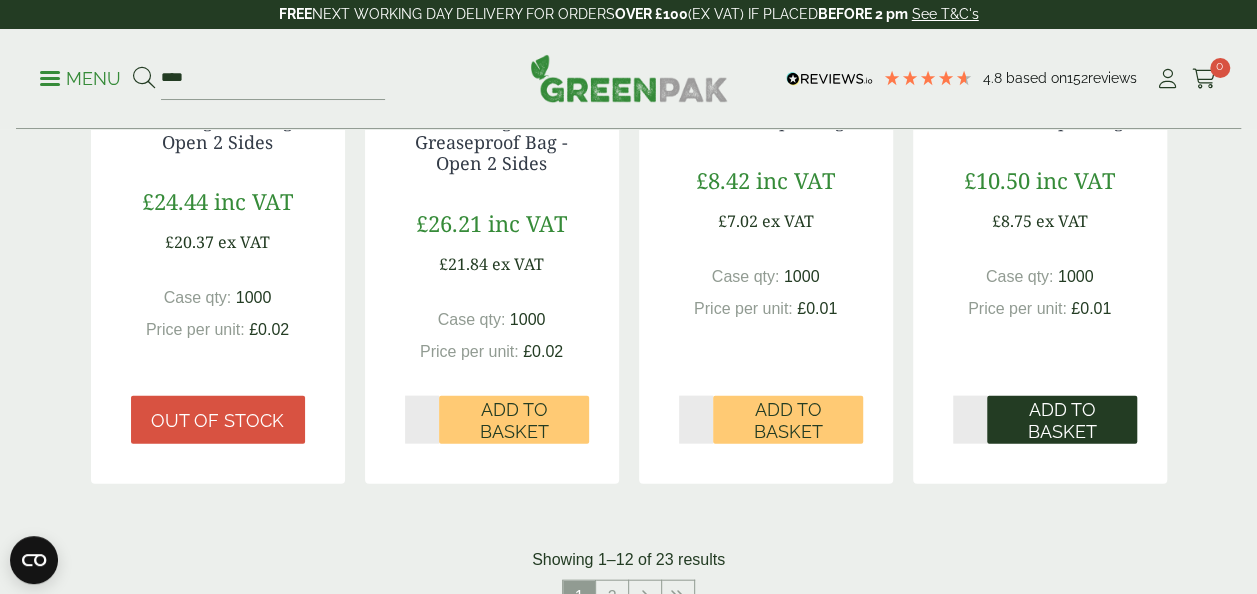 click on "Add to Basket" at bounding box center (1062, 420) 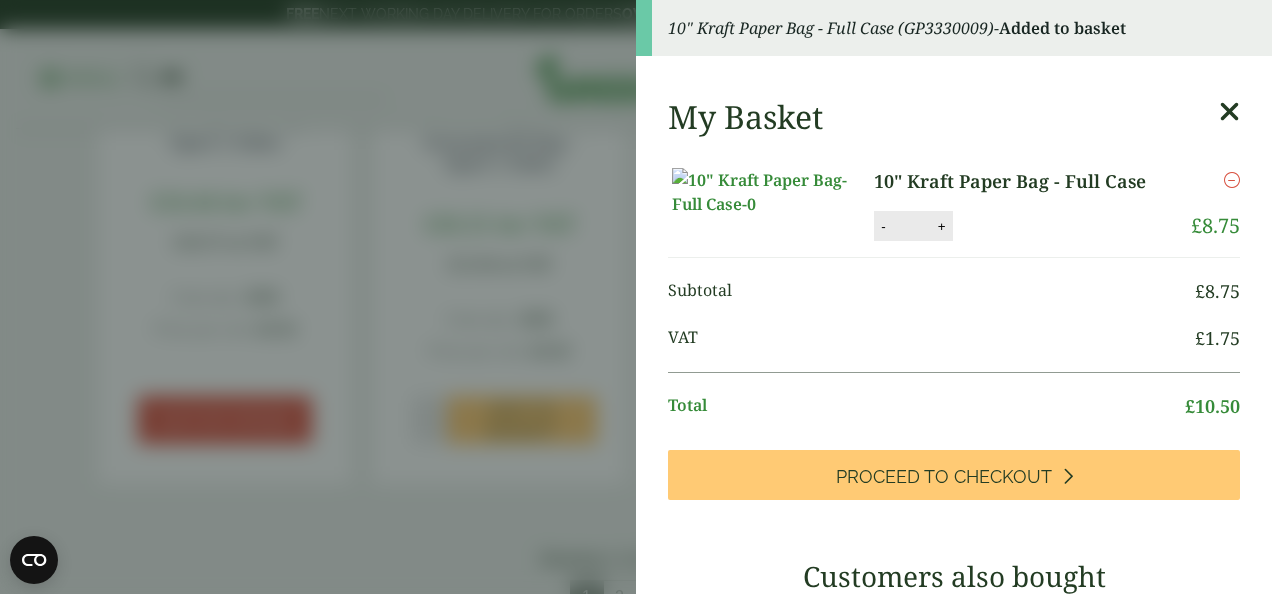 click at bounding box center [1229, 112] 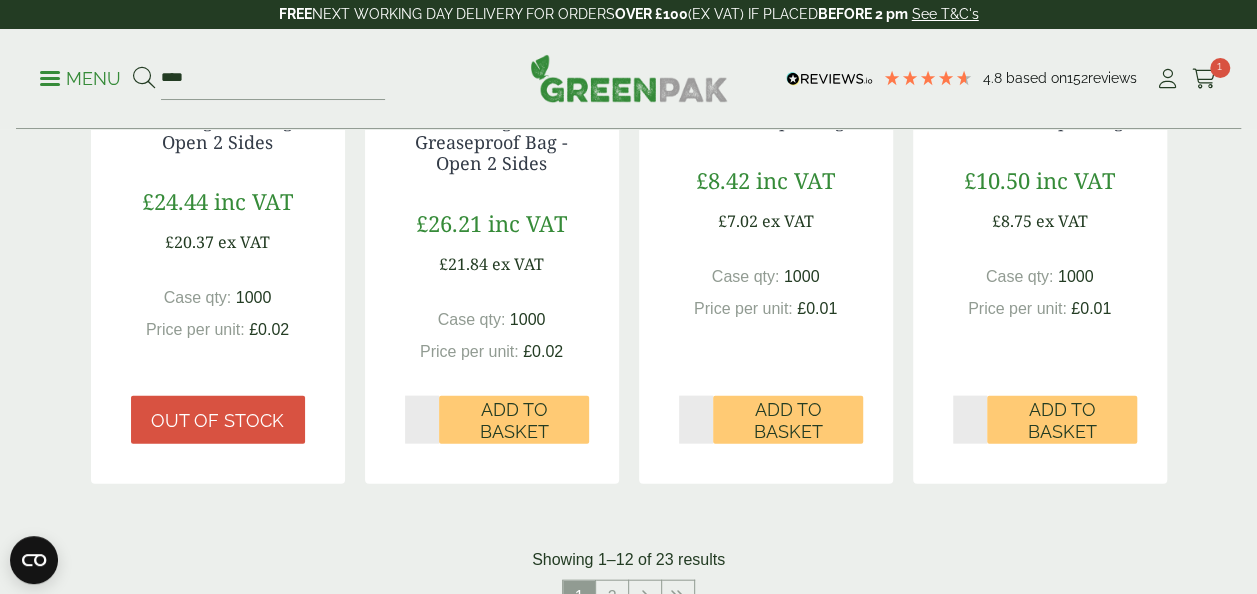 scroll, scrollTop: 1462, scrollLeft: 0, axis: vertical 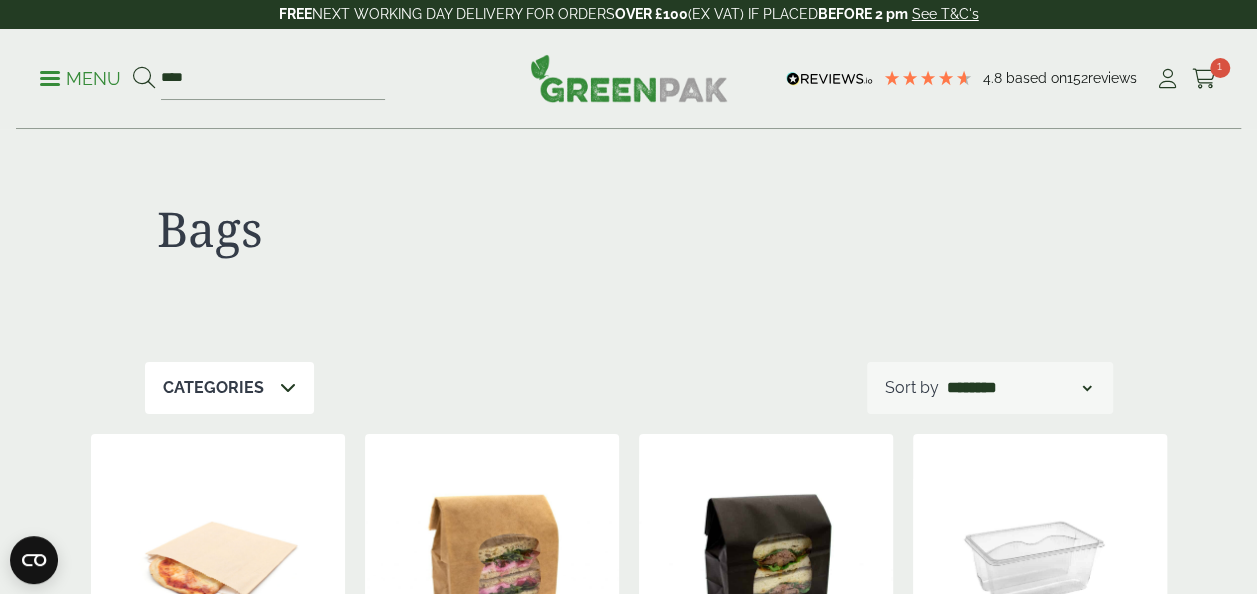 click on "Menu
****
4.8   Based on  152  reviews Cart 1" at bounding box center [628, 79] 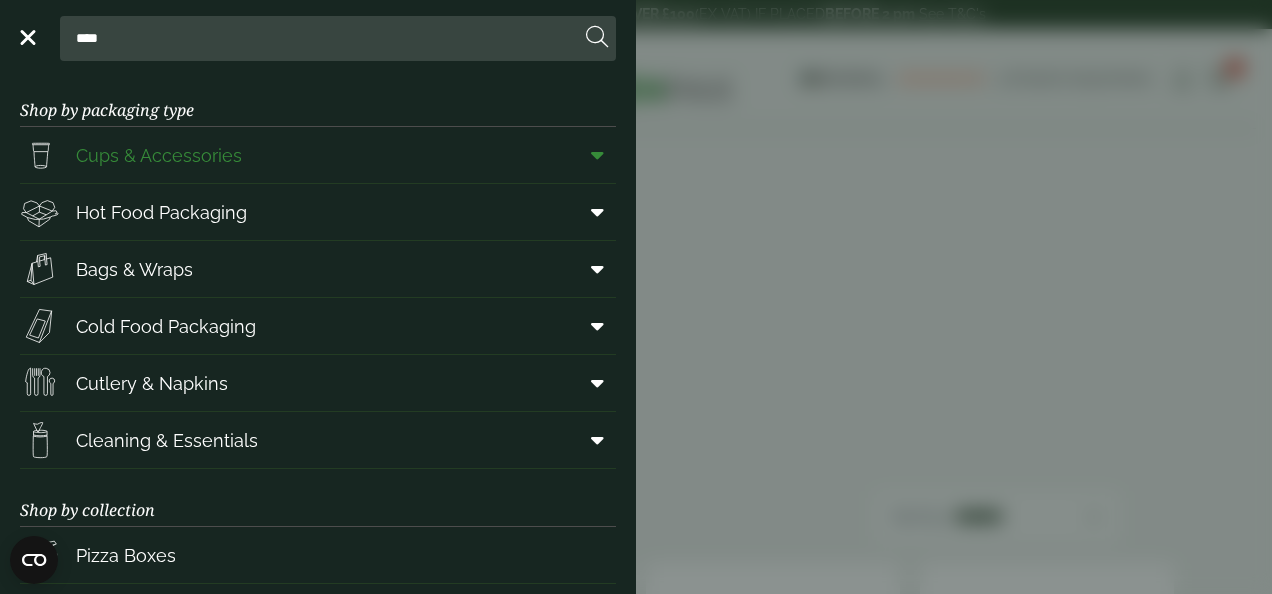 click at bounding box center [597, 155] 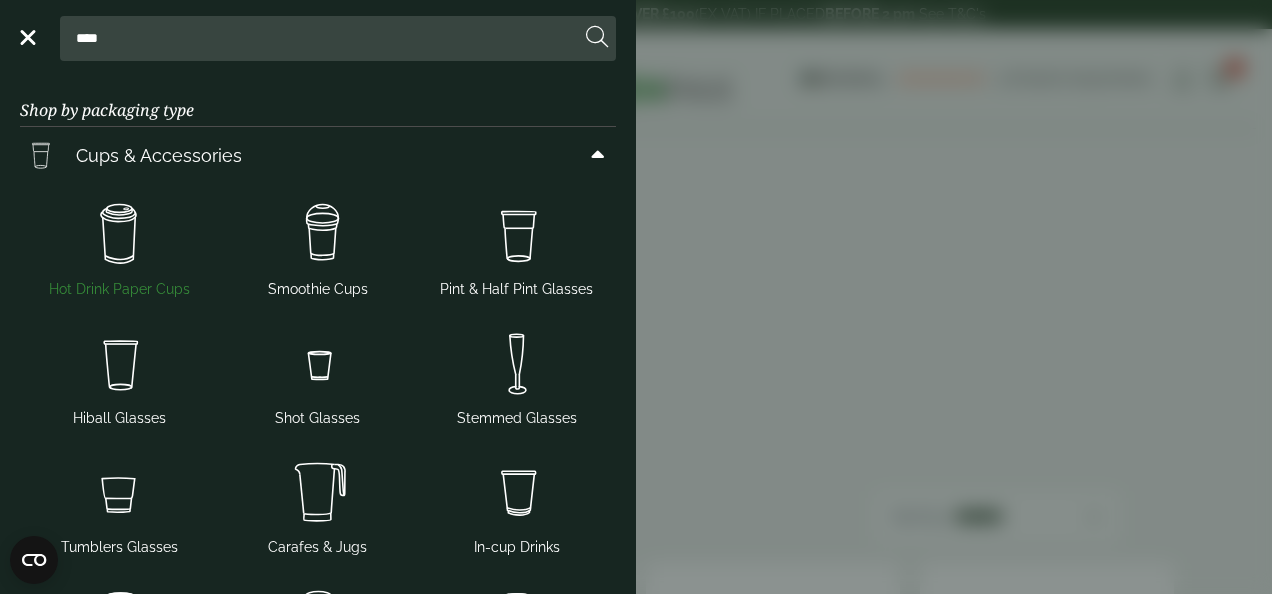 click at bounding box center (119, 235) 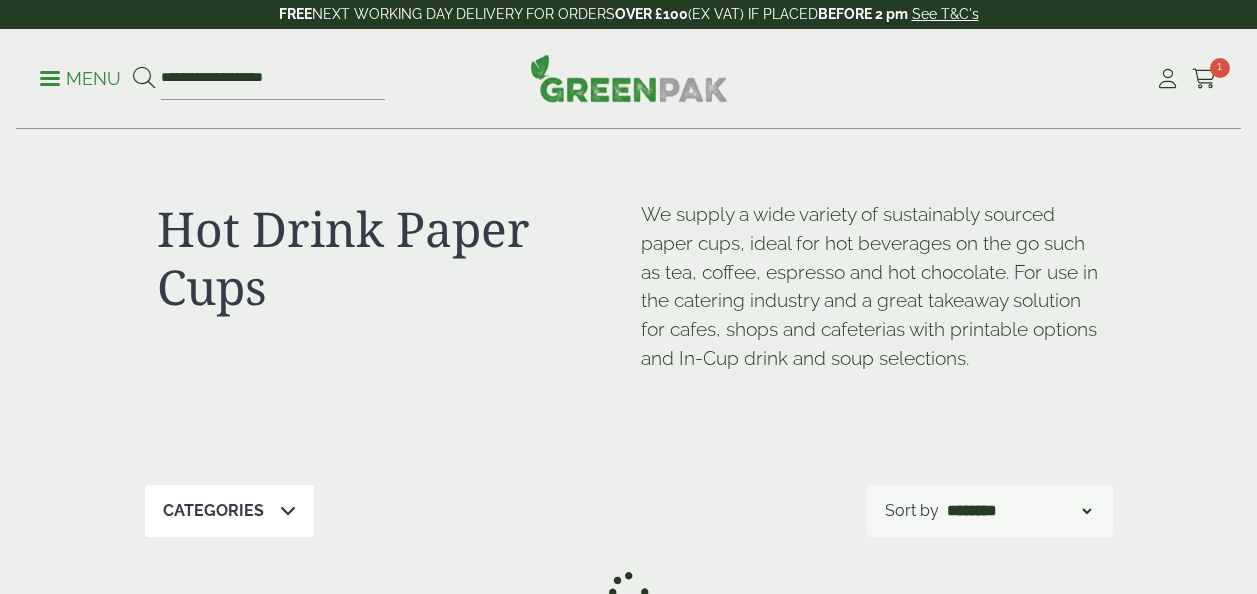 scroll, scrollTop: 0, scrollLeft: 0, axis: both 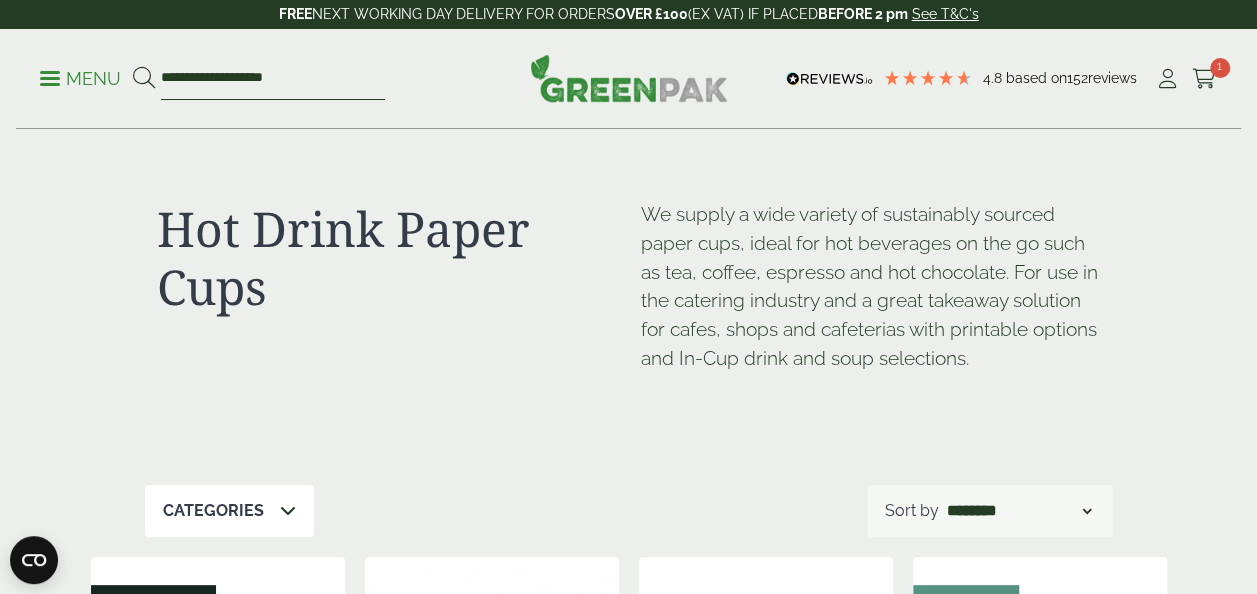 click on "**********" at bounding box center [273, 79] 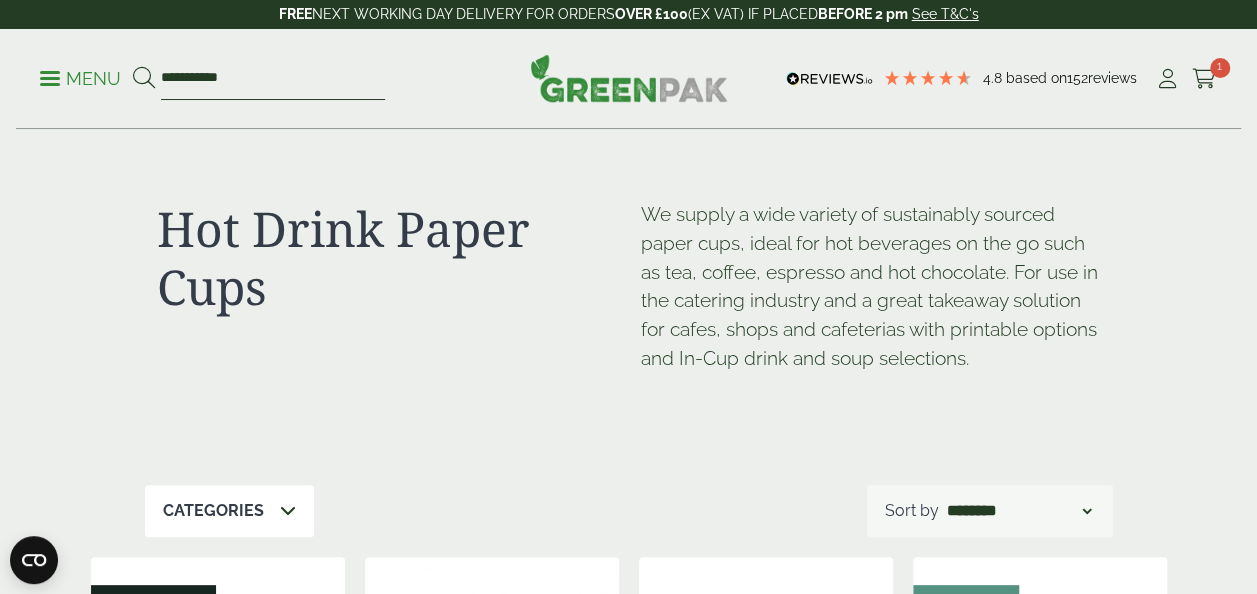 type on "**********" 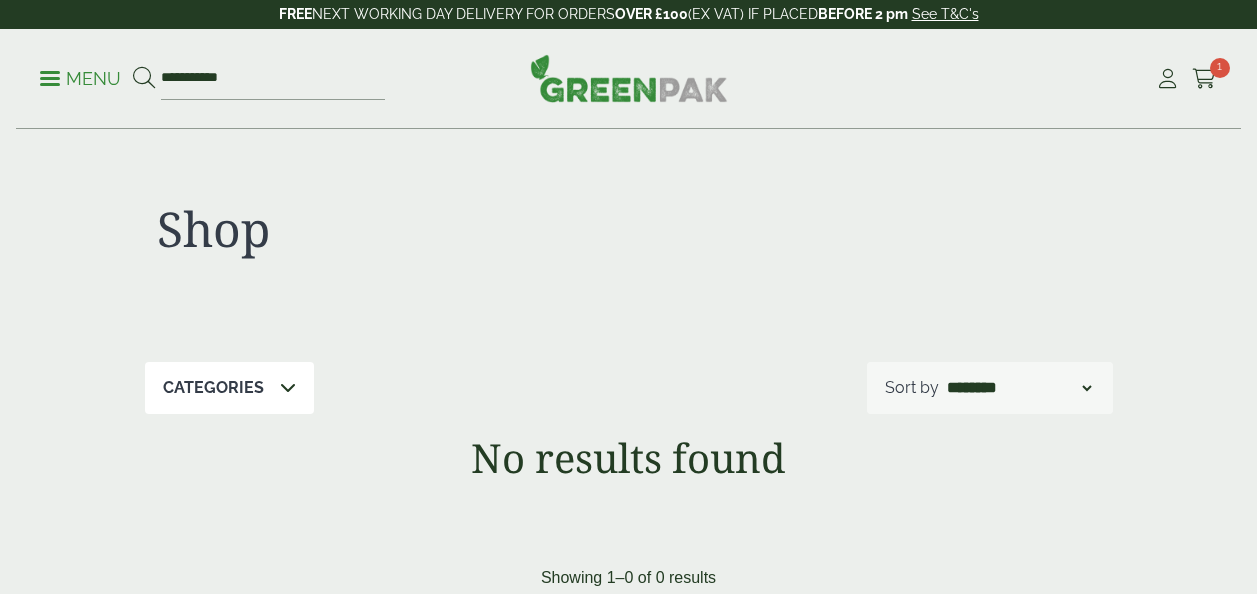 scroll, scrollTop: 0, scrollLeft: 0, axis: both 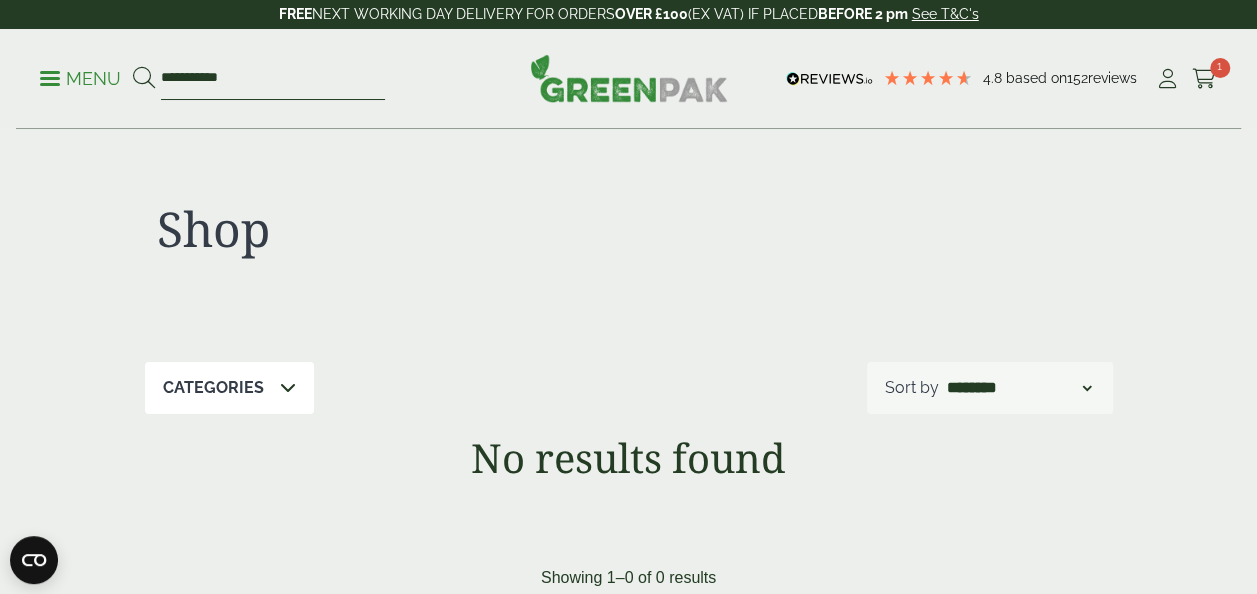click on "**********" at bounding box center (273, 79) 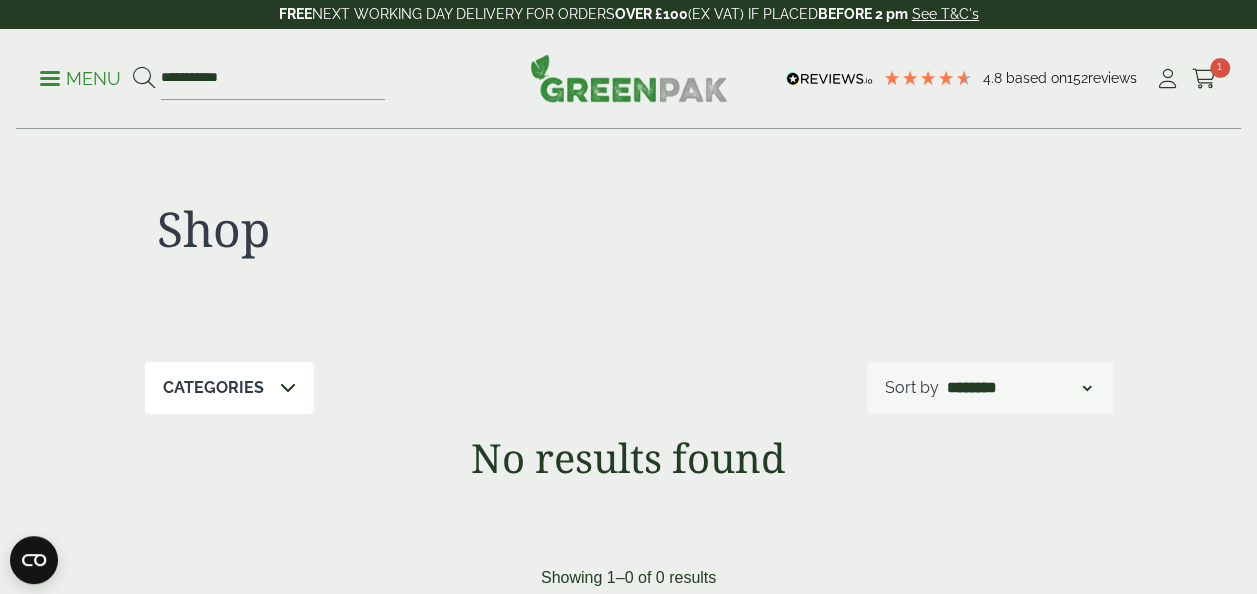 click on "Menu" at bounding box center (80, 77) 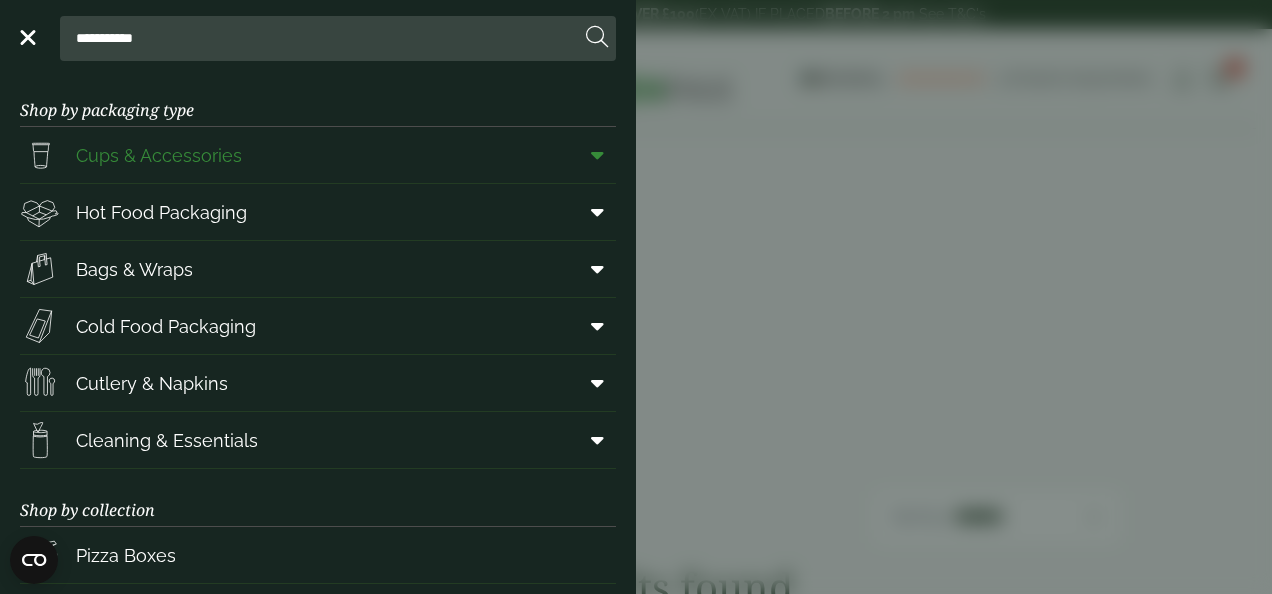 click at bounding box center [597, 155] 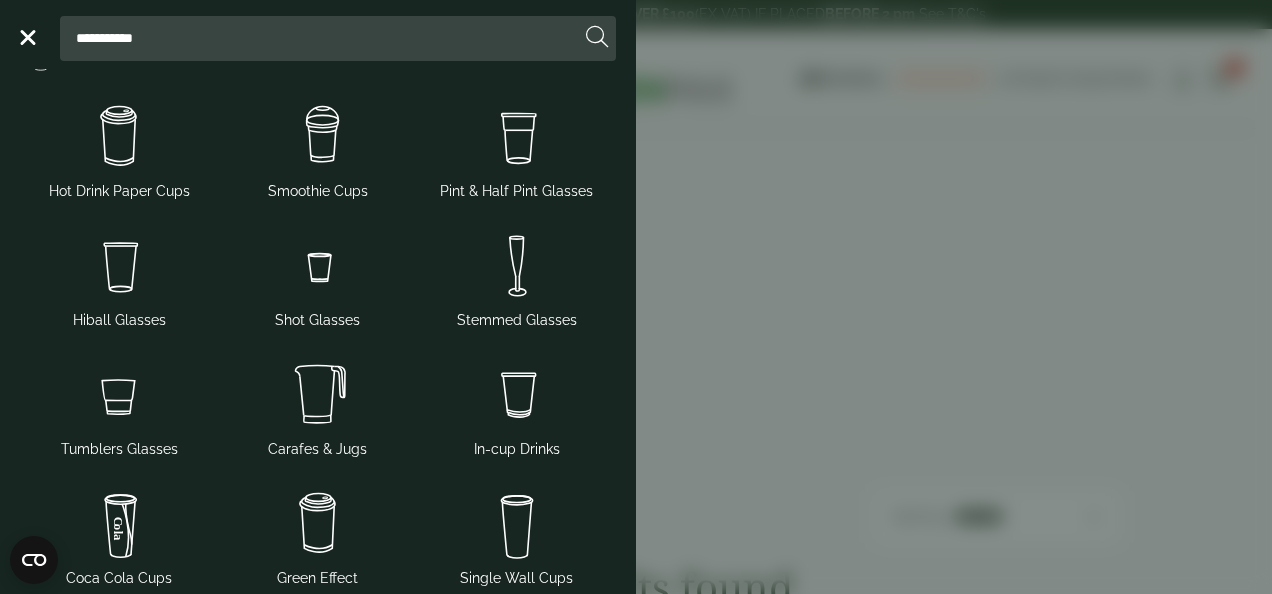 scroll, scrollTop: 88, scrollLeft: 0, axis: vertical 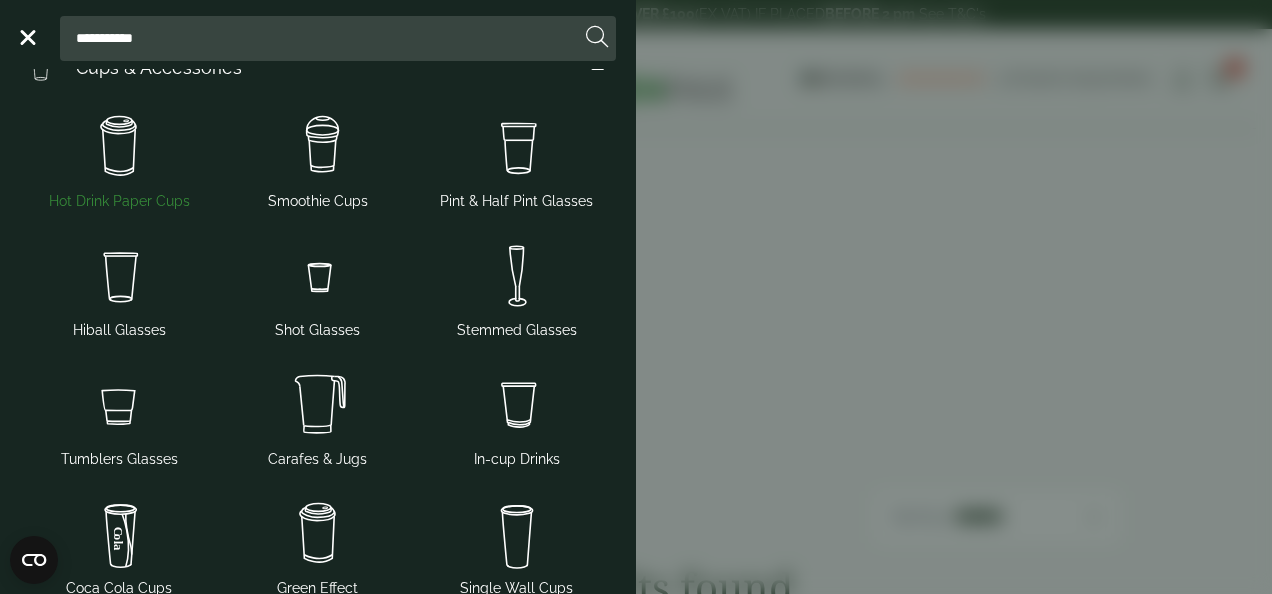 click at bounding box center (119, 147) 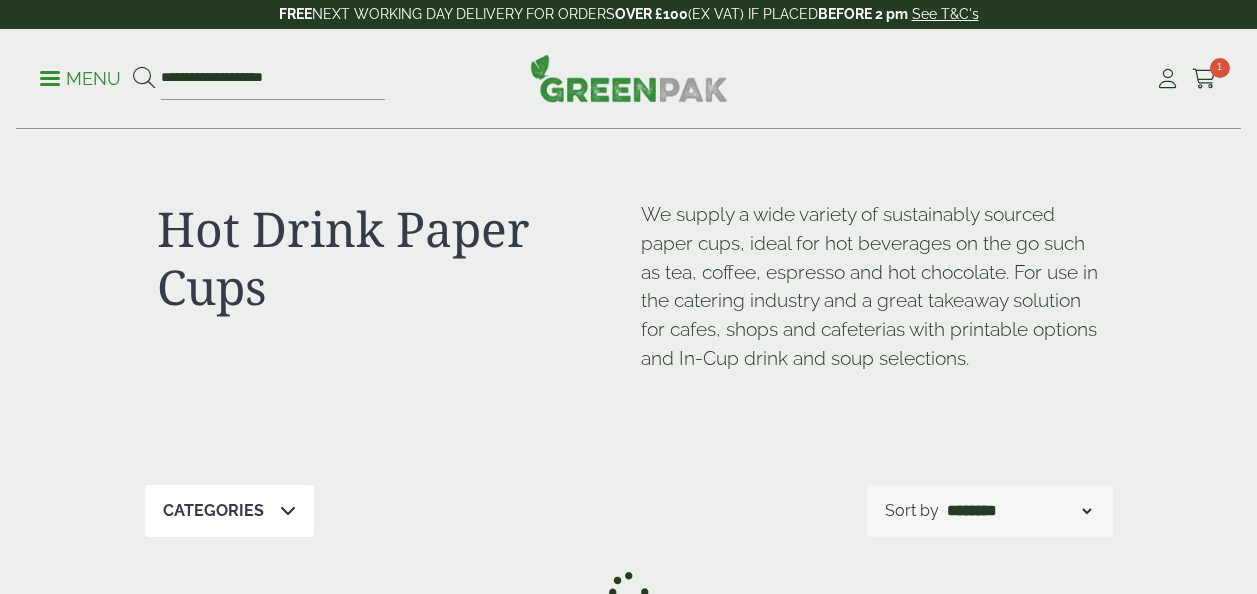 scroll, scrollTop: 0, scrollLeft: 0, axis: both 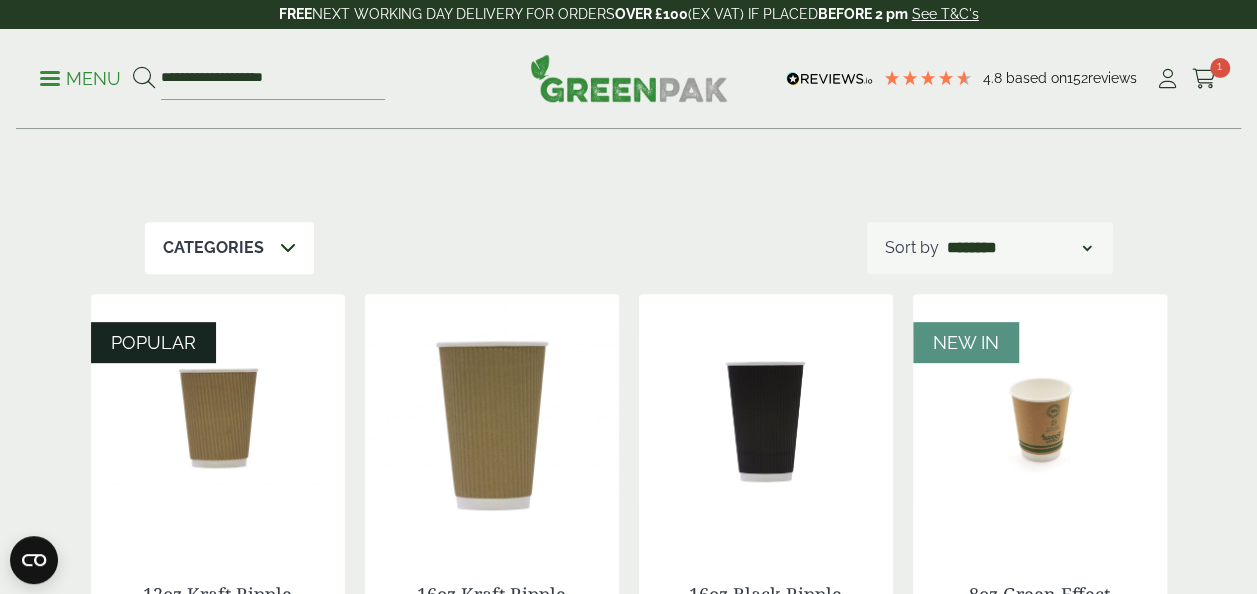 click on "**********" at bounding box center (990, 248) 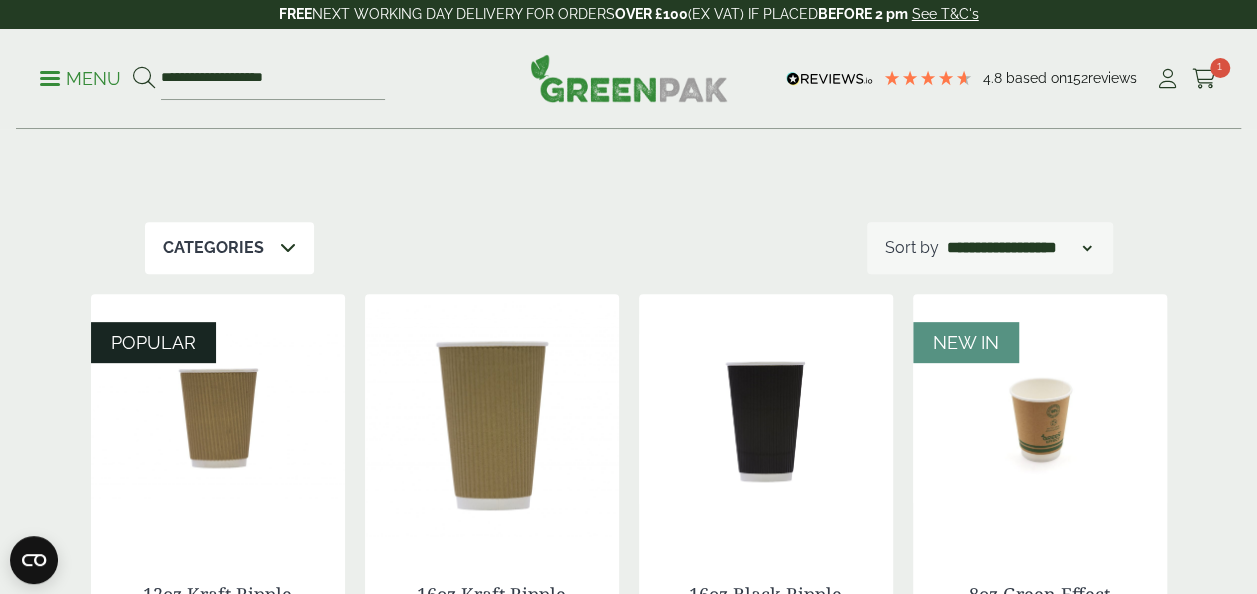 click on "**********" at bounding box center [1019, 248] 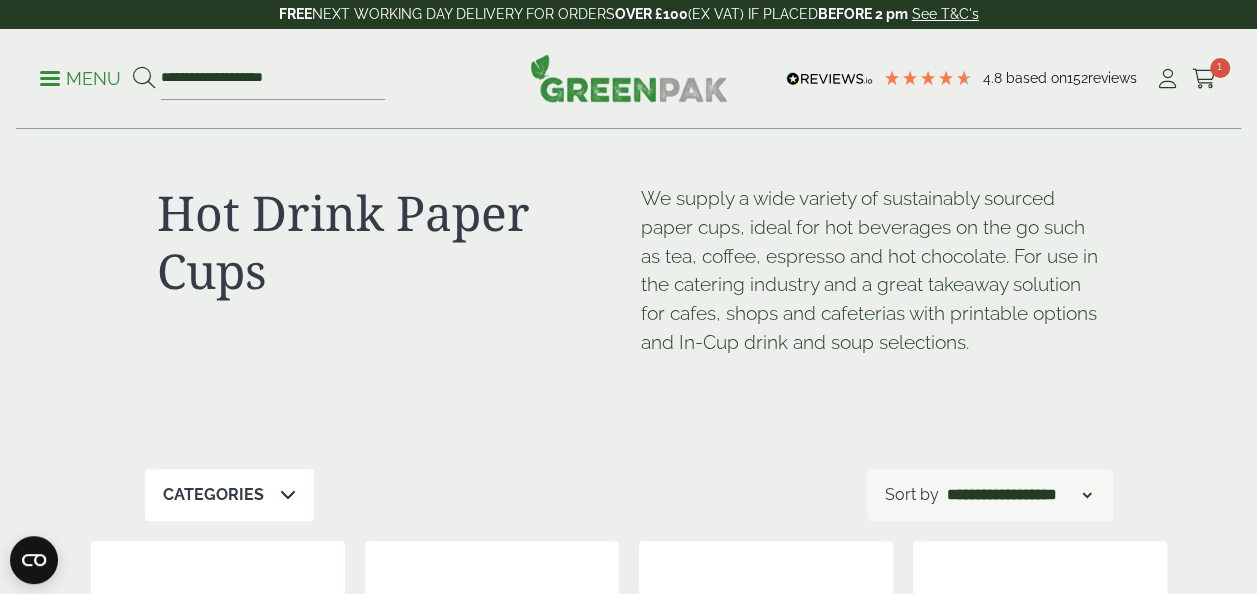 scroll, scrollTop: 0, scrollLeft: 0, axis: both 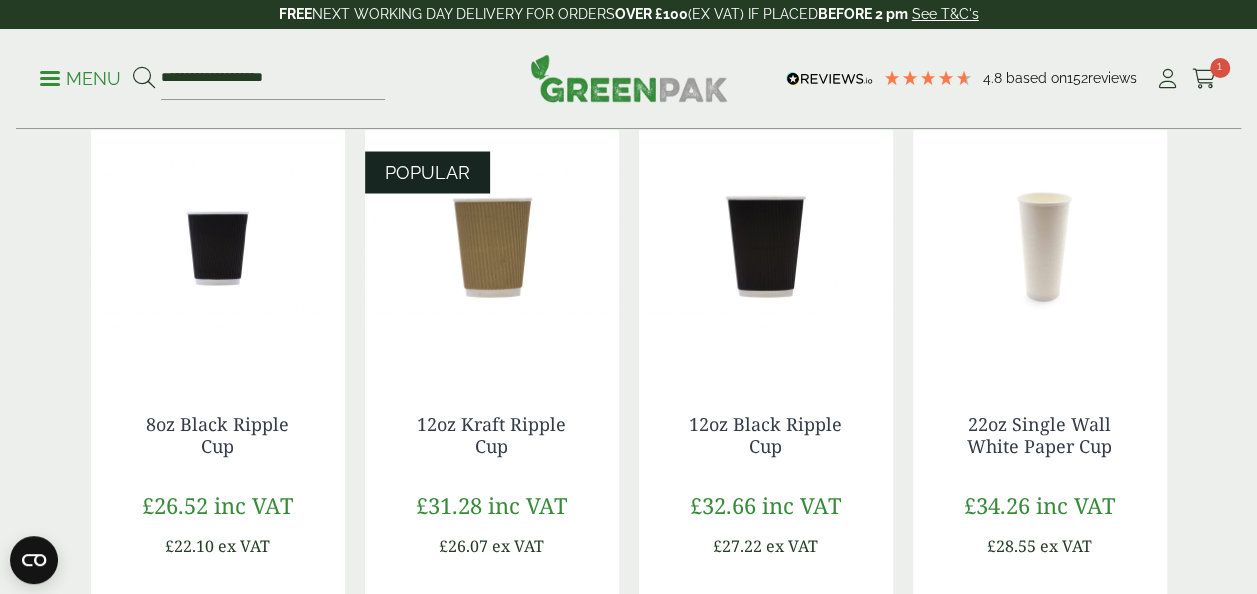 drag, startPoint x: 1249, startPoint y: 290, endPoint x: 1242, endPoint y: 247, distance: 43.56604 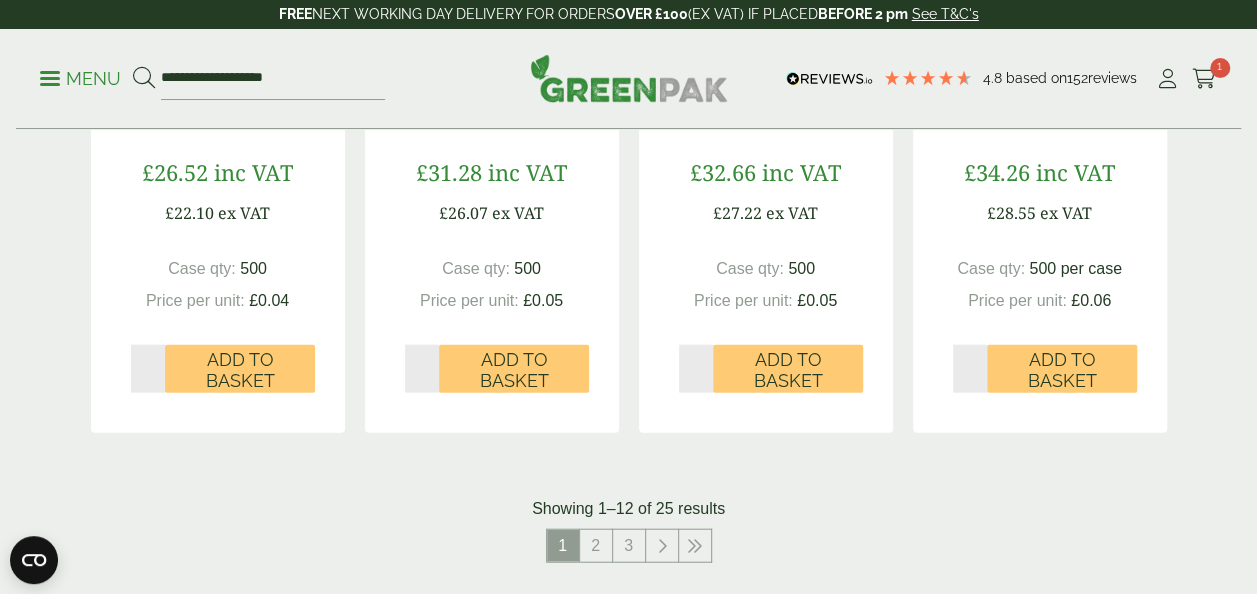 scroll, scrollTop: 2094, scrollLeft: 0, axis: vertical 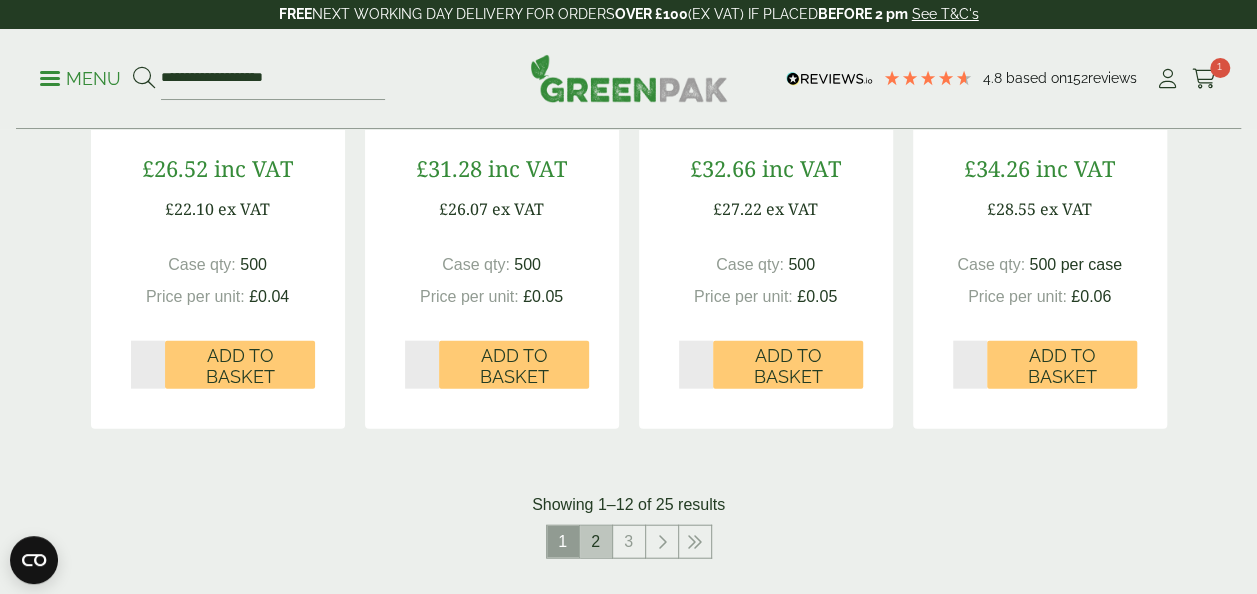 click on "2" at bounding box center (596, 542) 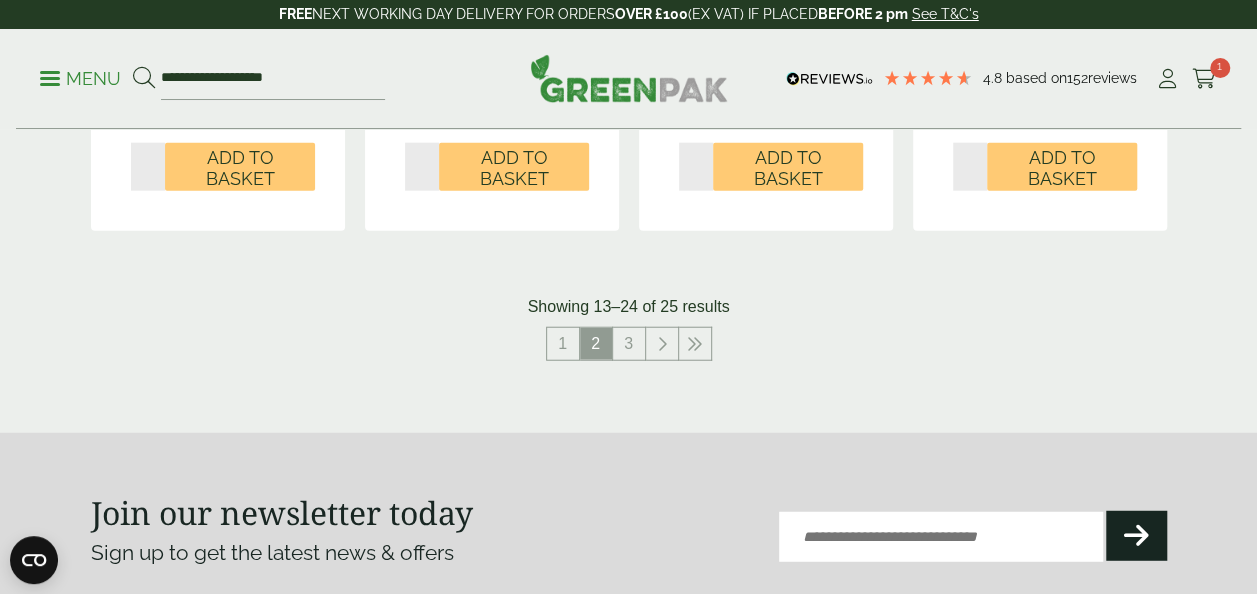 scroll, scrollTop: 2366, scrollLeft: 0, axis: vertical 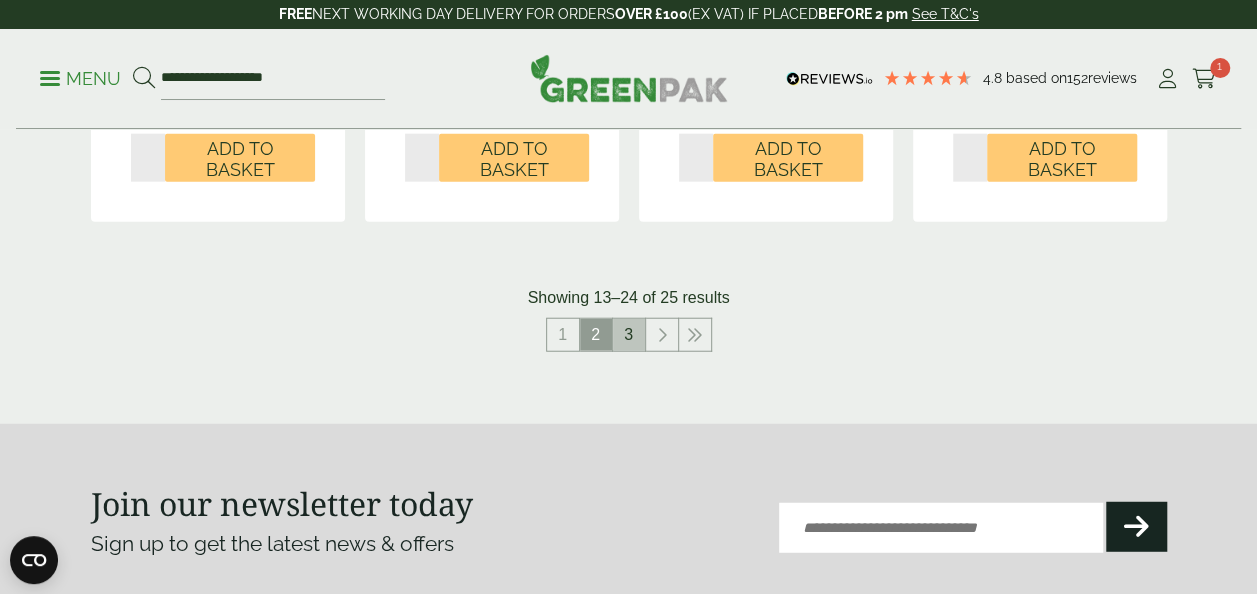 click on "3" at bounding box center [629, 335] 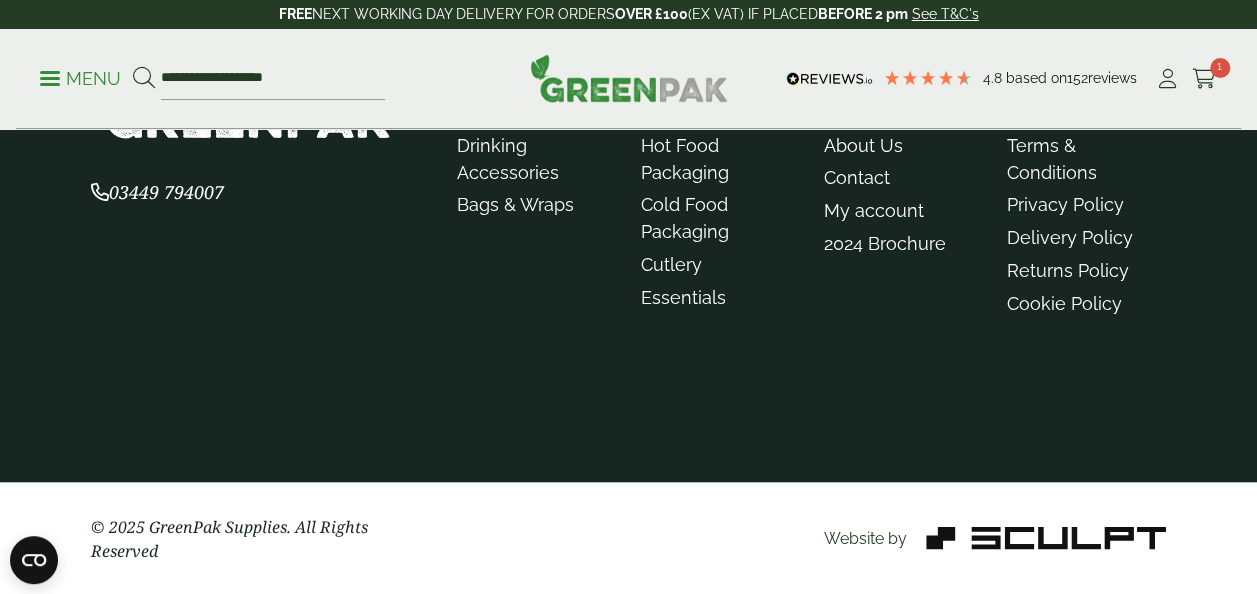 scroll, scrollTop: 1606, scrollLeft: 0, axis: vertical 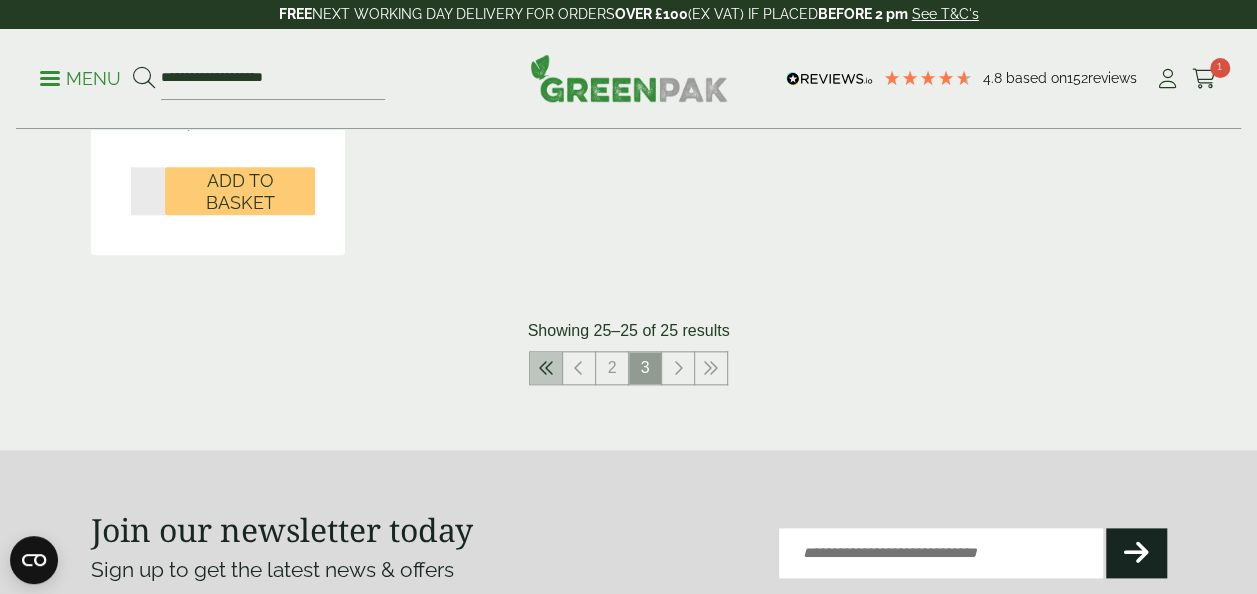 click at bounding box center [546, 368] 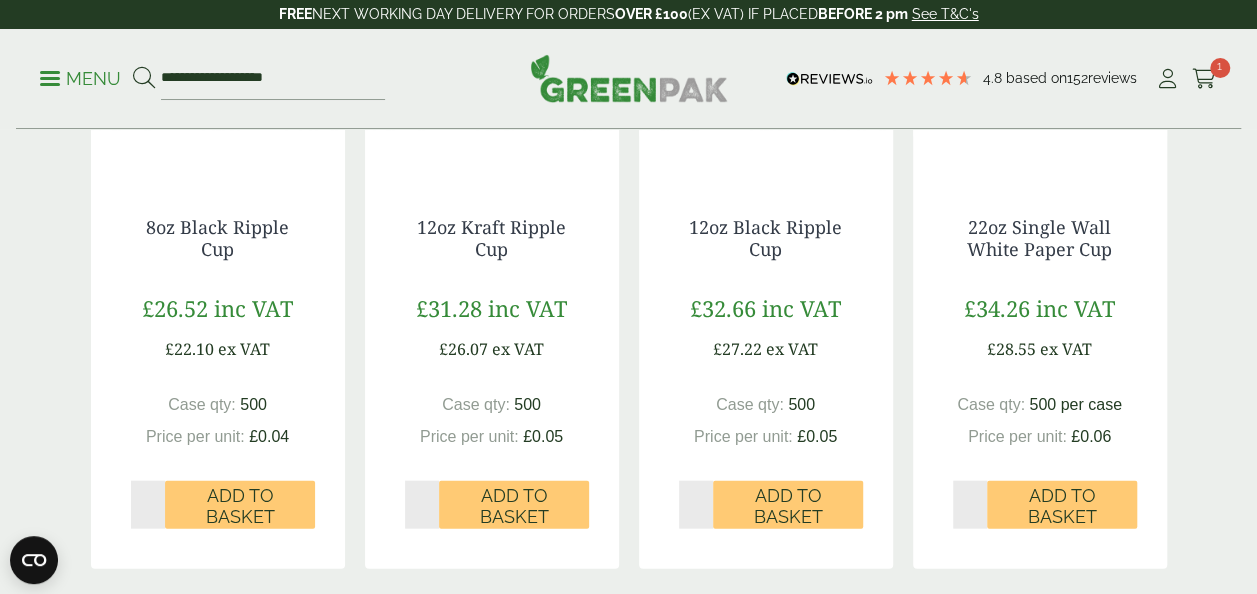 scroll, scrollTop: 1959, scrollLeft: 0, axis: vertical 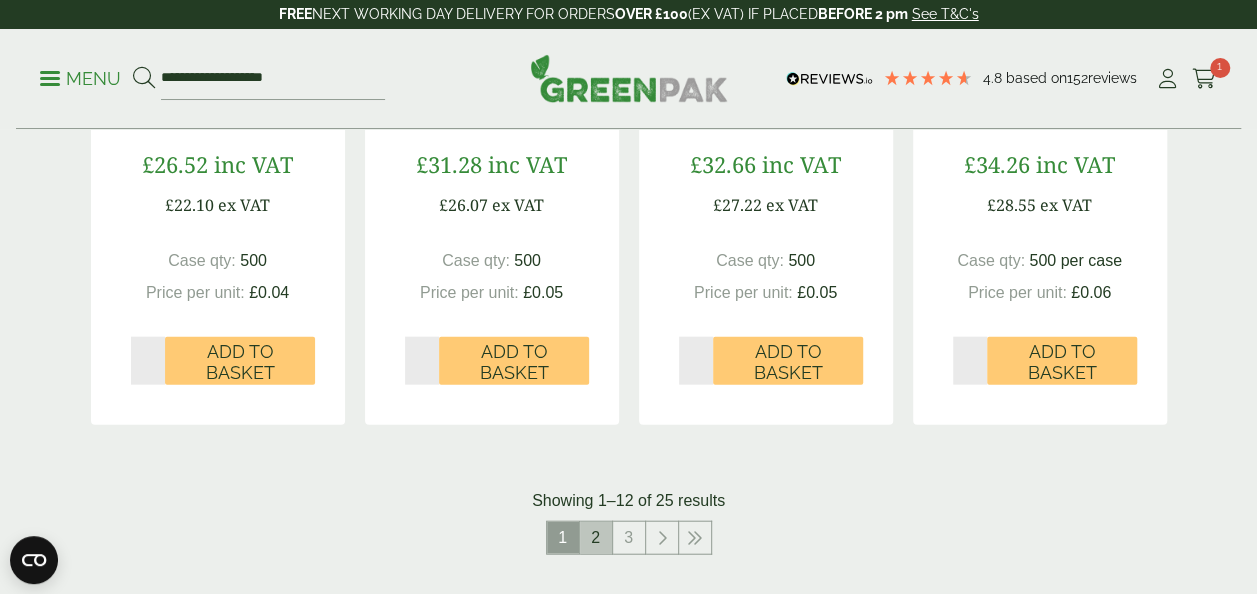 click on "2" at bounding box center [596, 538] 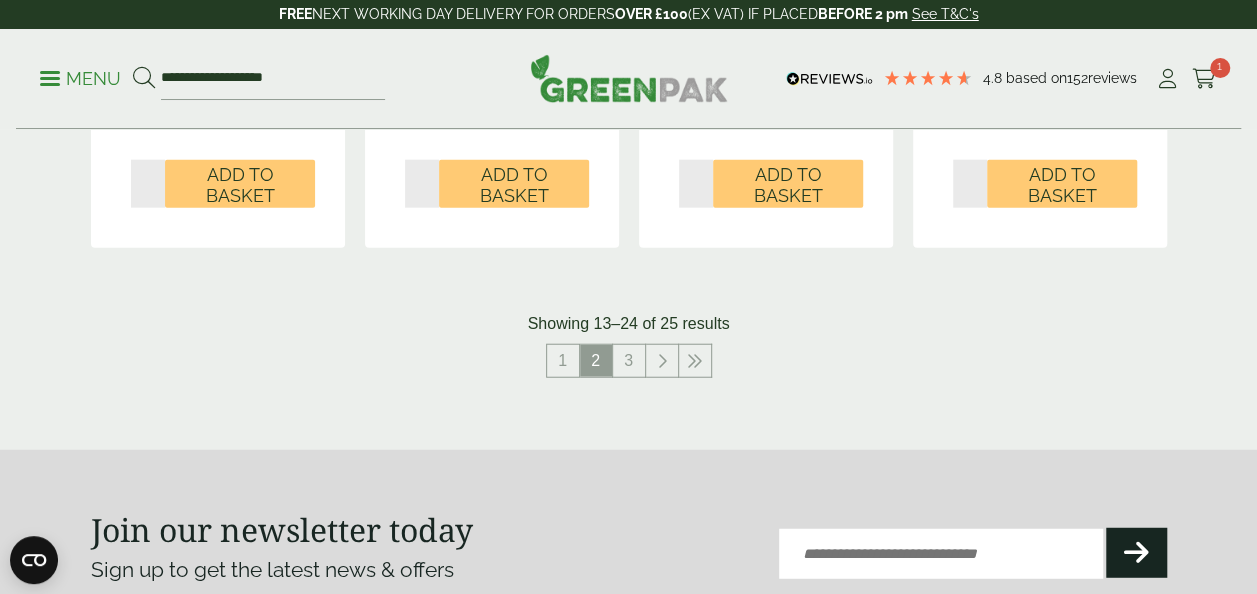 scroll, scrollTop: 2287, scrollLeft: 0, axis: vertical 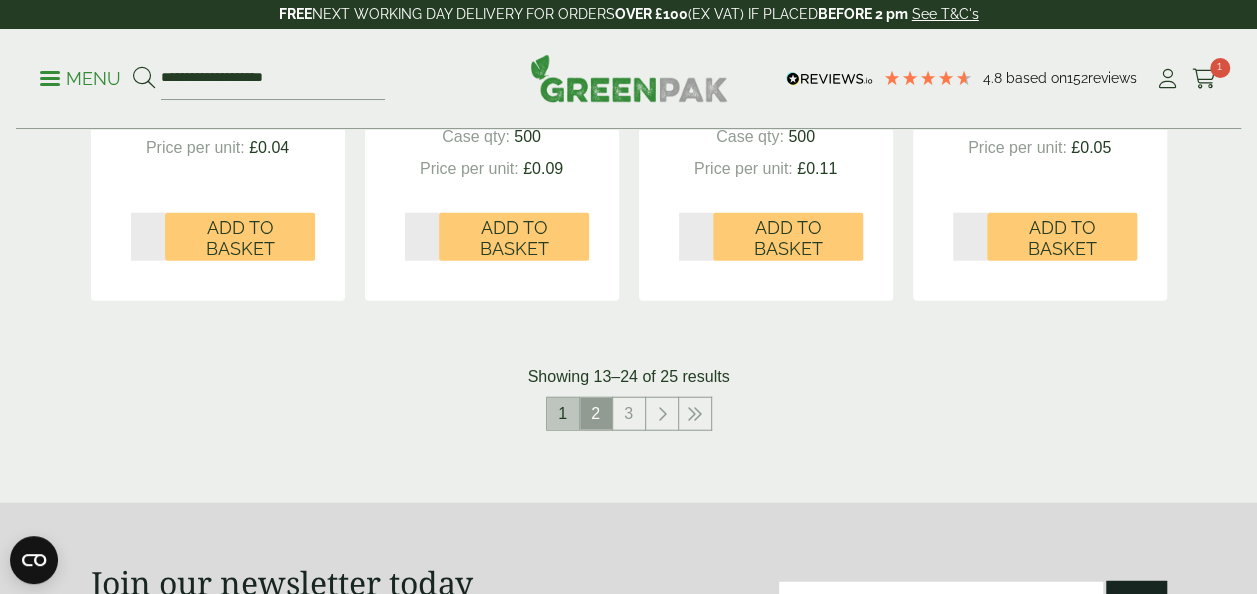 click on "1" at bounding box center [563, 414] 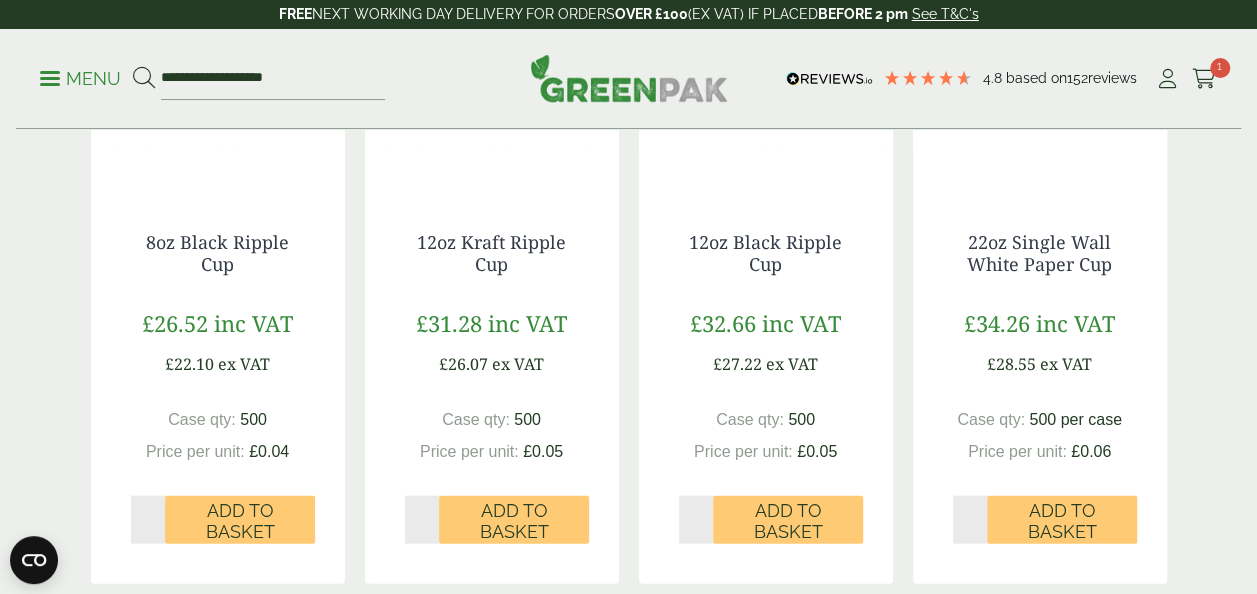 scroll, scrollTop: 1934, scrollLeft: 0, axis: vertical 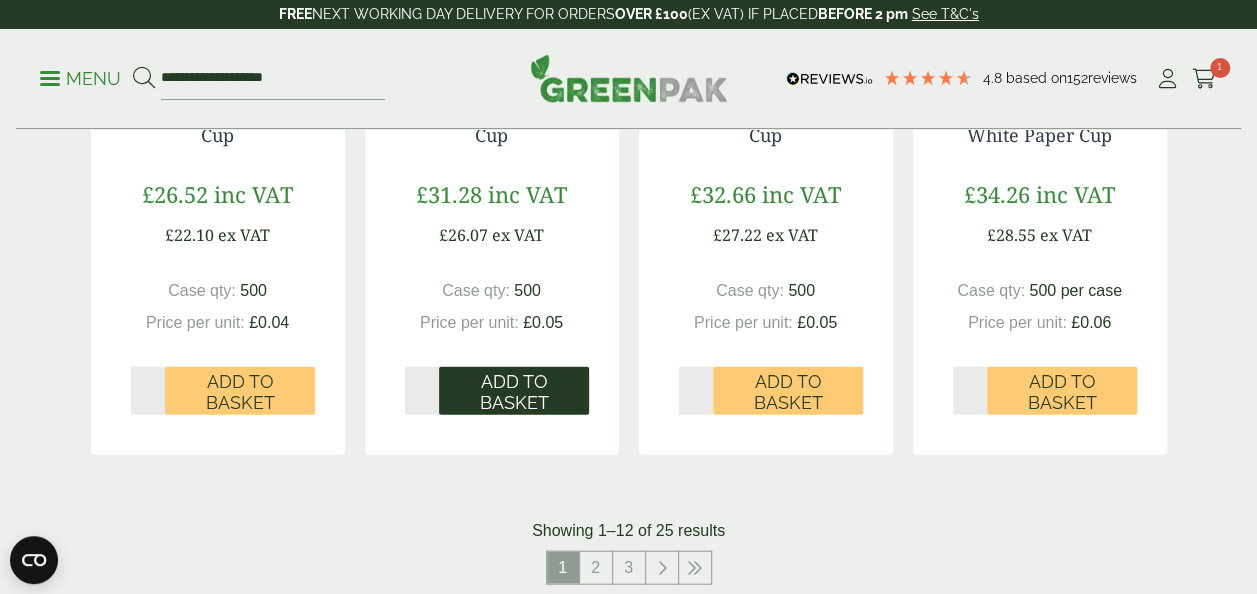 click on "Add to Basket" at bounding box center (514, 392) 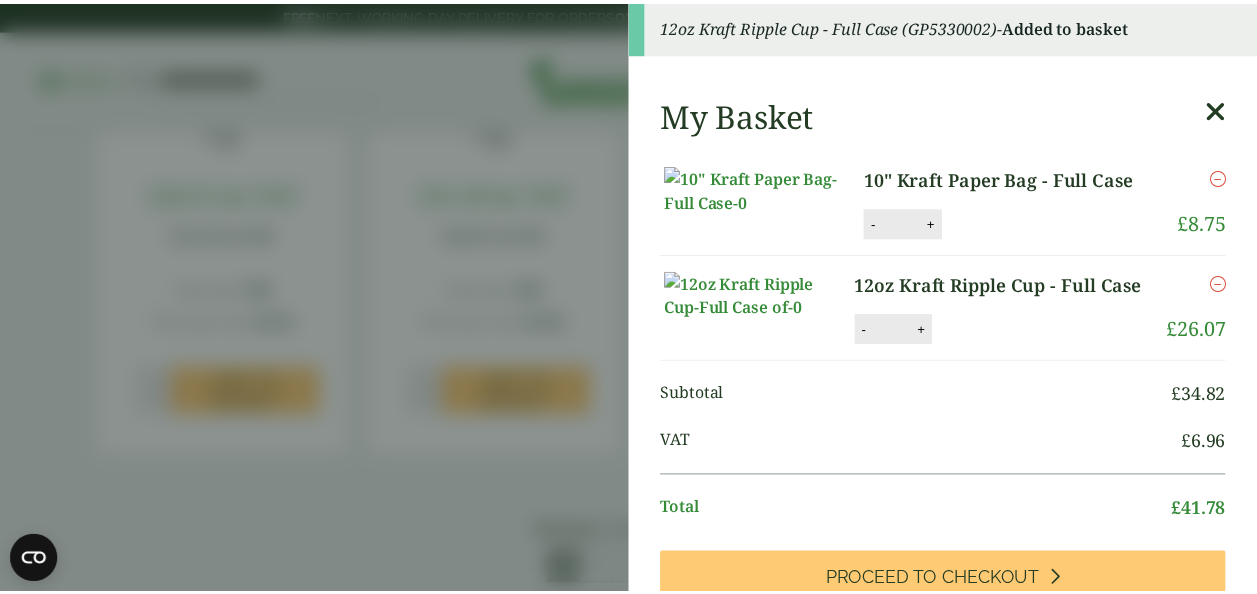 scroll, scrollTop: 0, scrollLeft: 0, axis: both 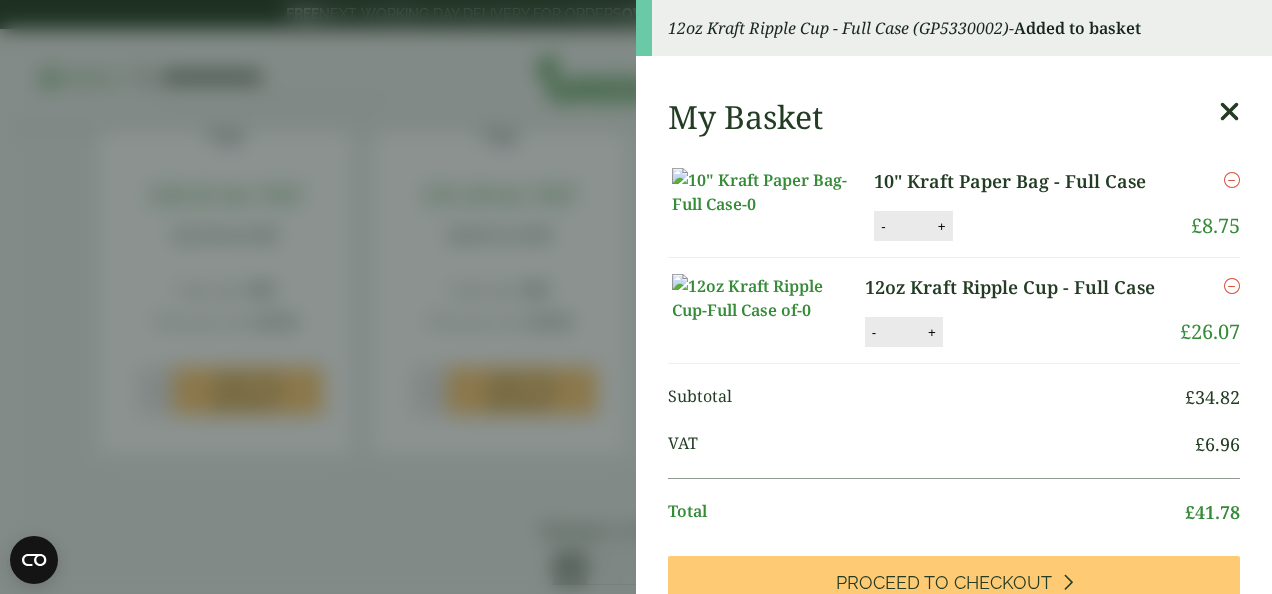 click at bounding box center (1229, 112) 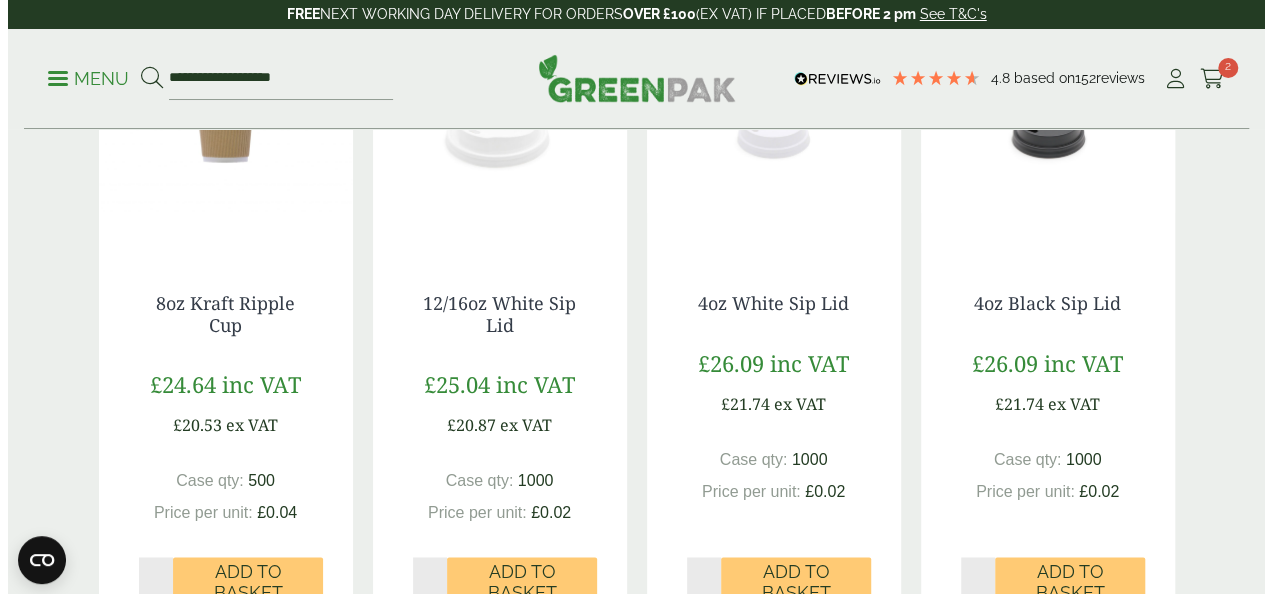 scroll, scrollTop: 1320, scrollLeft: 0, axis: vertical 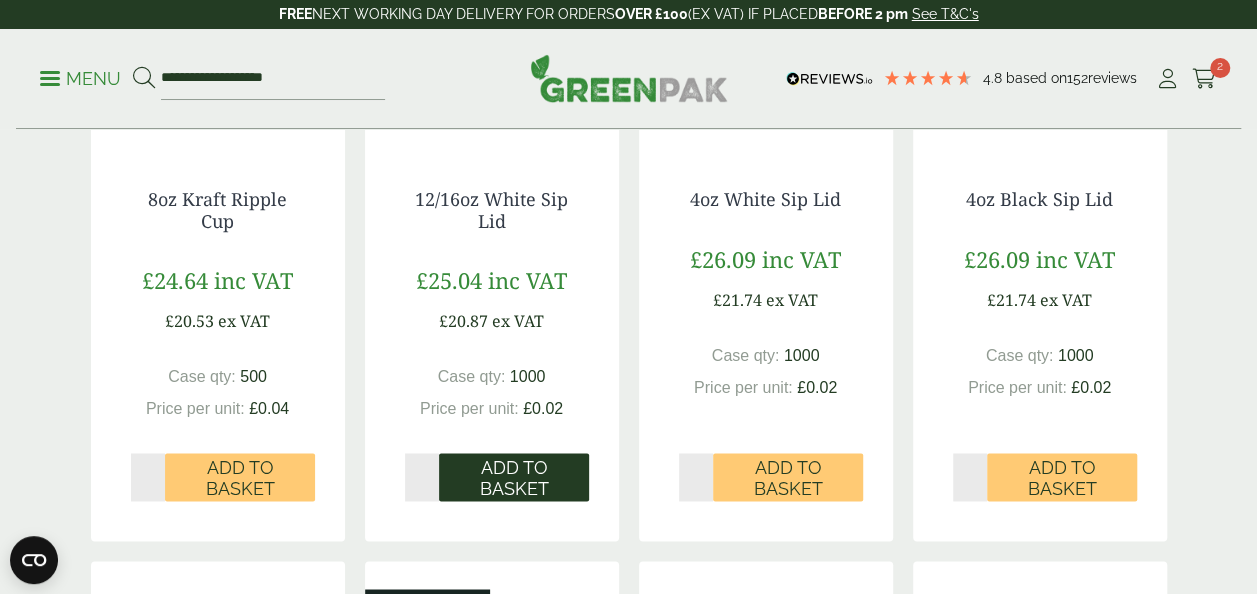 click on "Add to Basket" at bounding box center (514, 478) 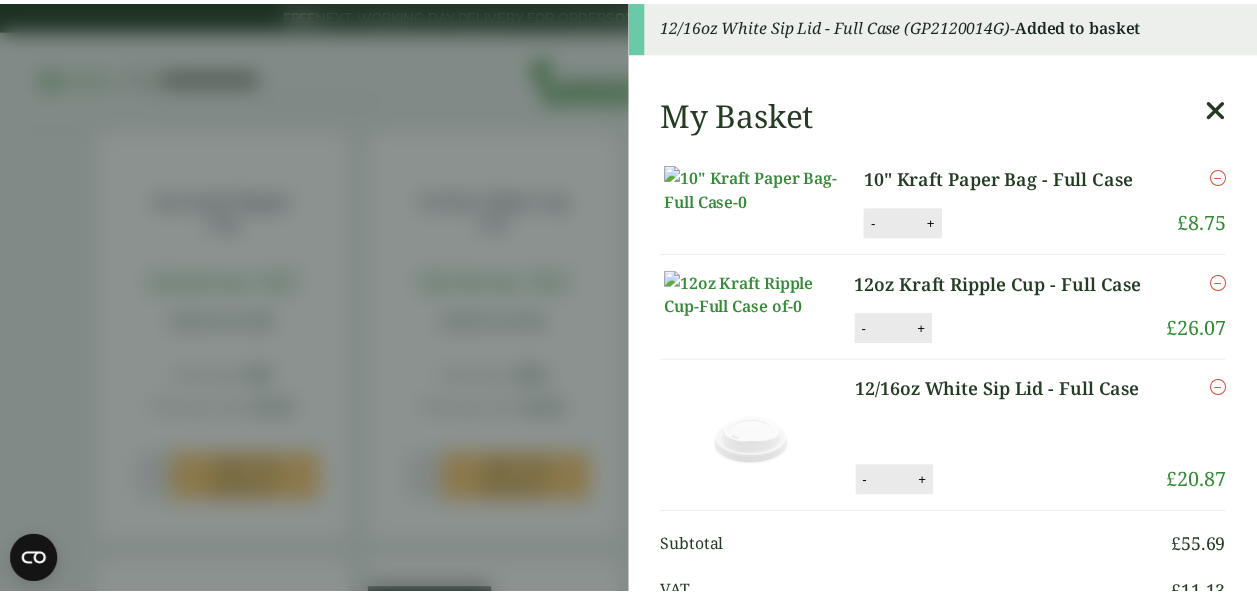 scroll, scrollTop: 0, scrollLeft: 0, axis: both 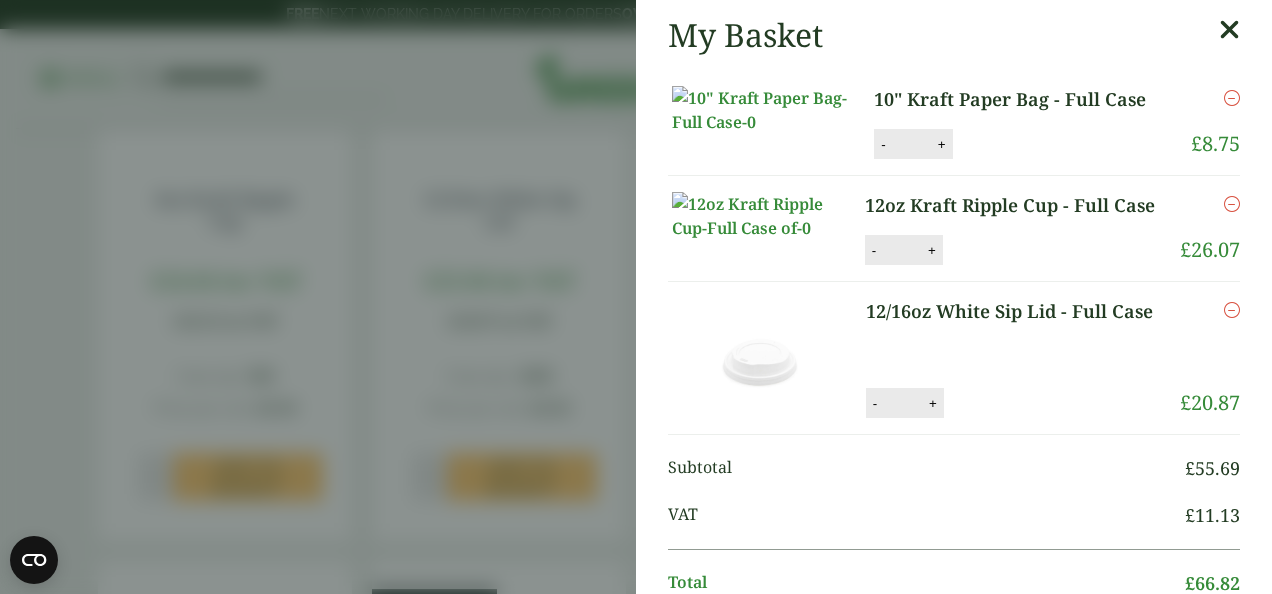 click at bounding box center [1229, 30] 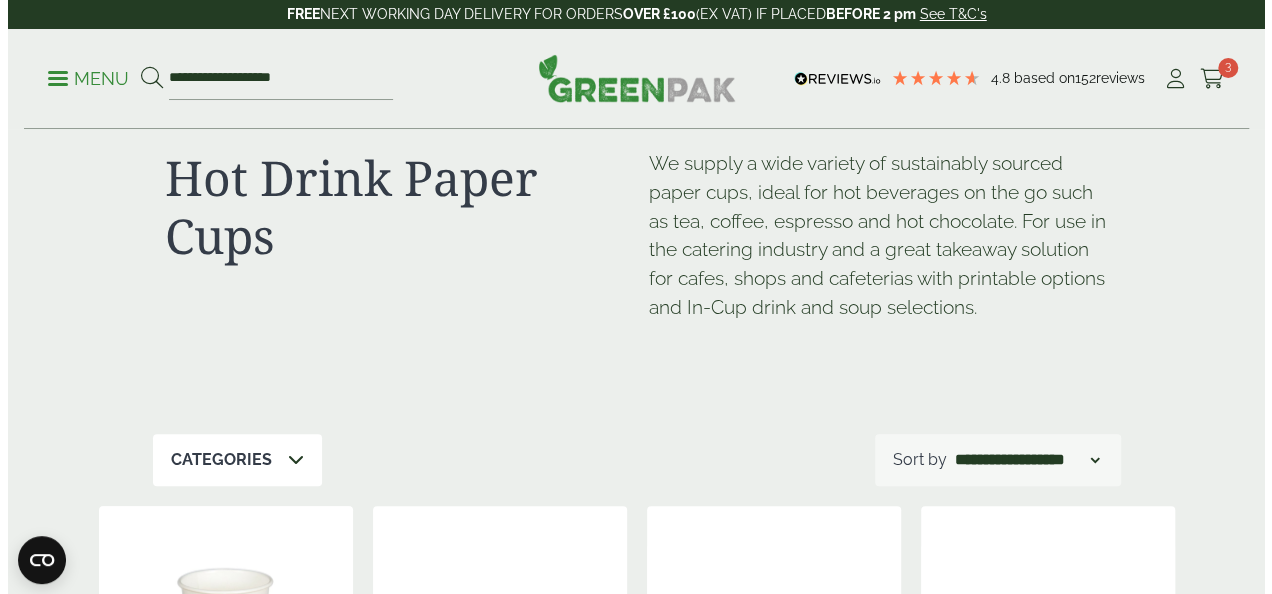 scroll, scrollTop: 38, scrollLeft: 0, axis: vertical 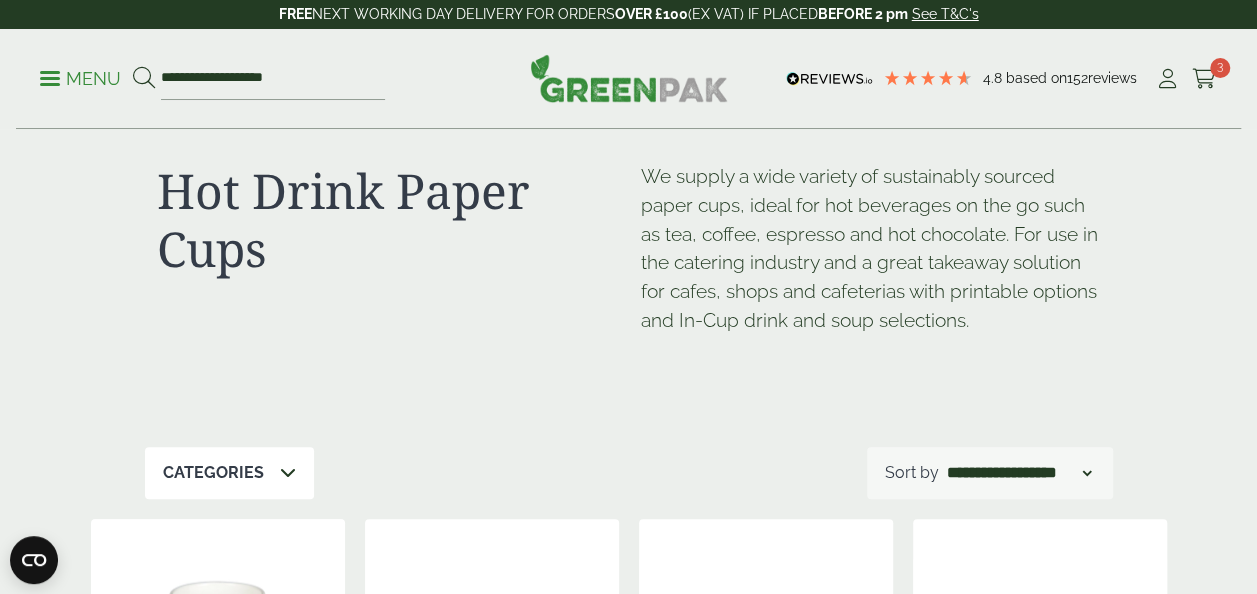 click on "Menu" at bounding box center [80, 79] 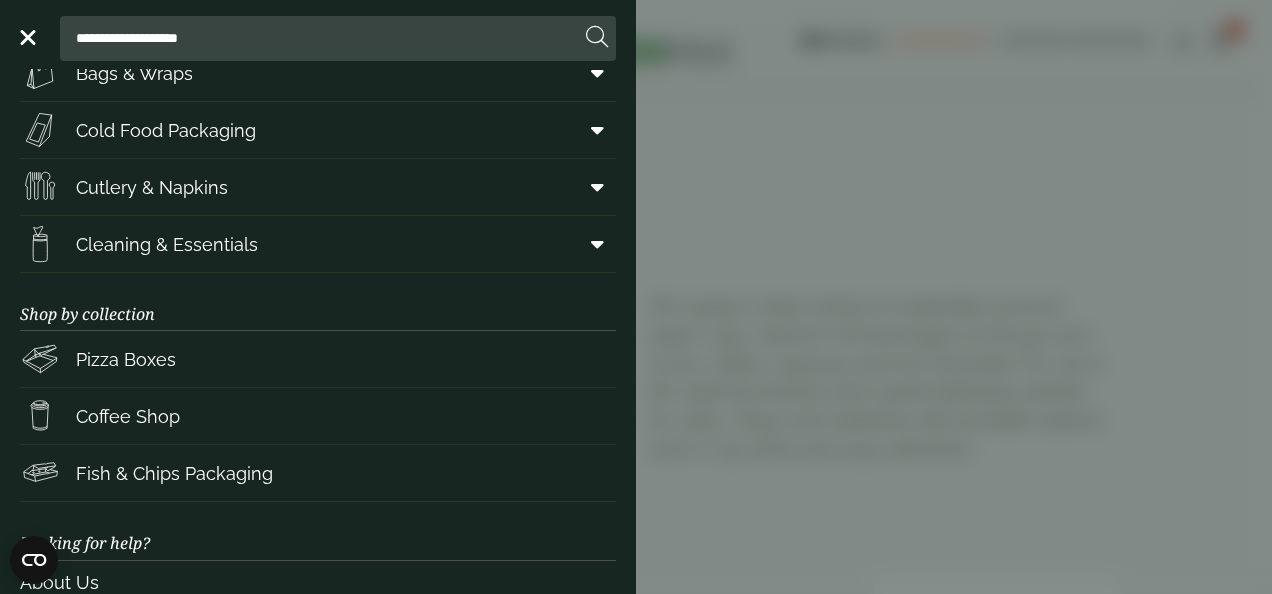 scroll, scrollTop: 189, scrollLeft: 0, axis: vertical 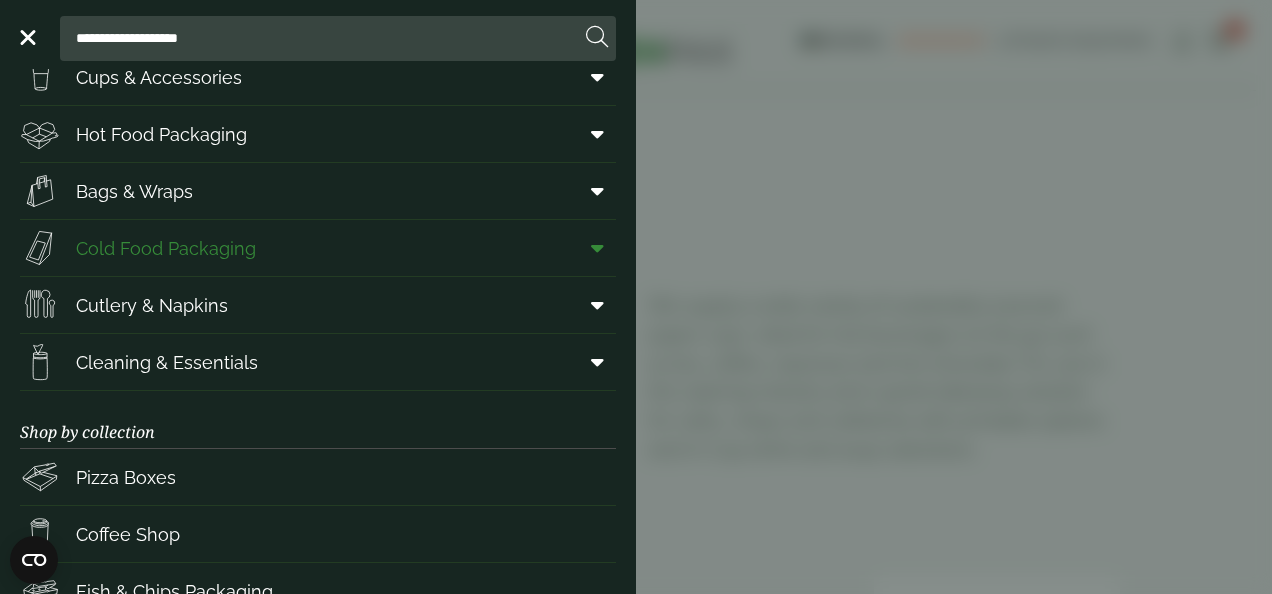 click at bounding box center (593, 248) 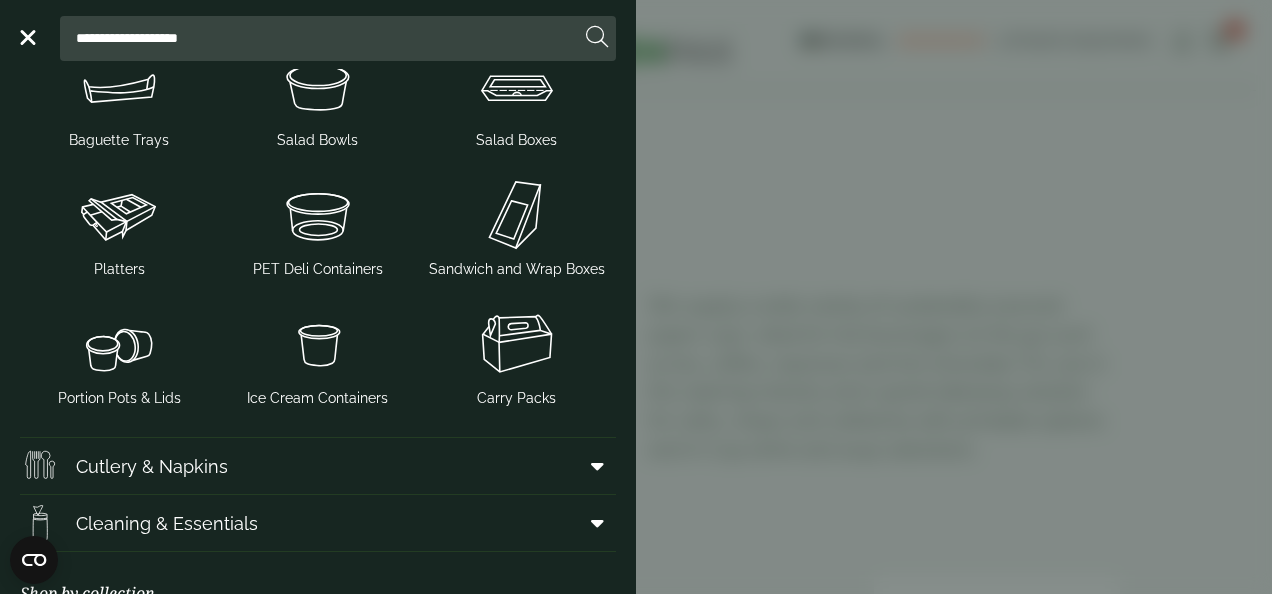 scroll, scrollTop: 314, scrollLeft: 0, axis: vertical 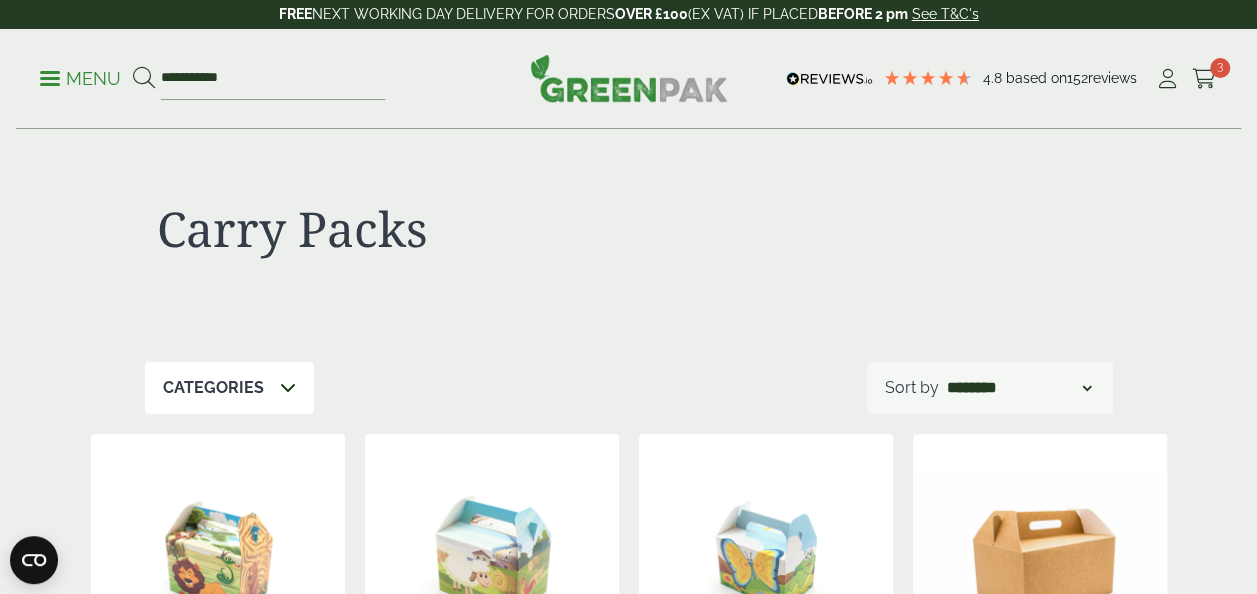 click on "Menu" at bounding box center [80, 77] 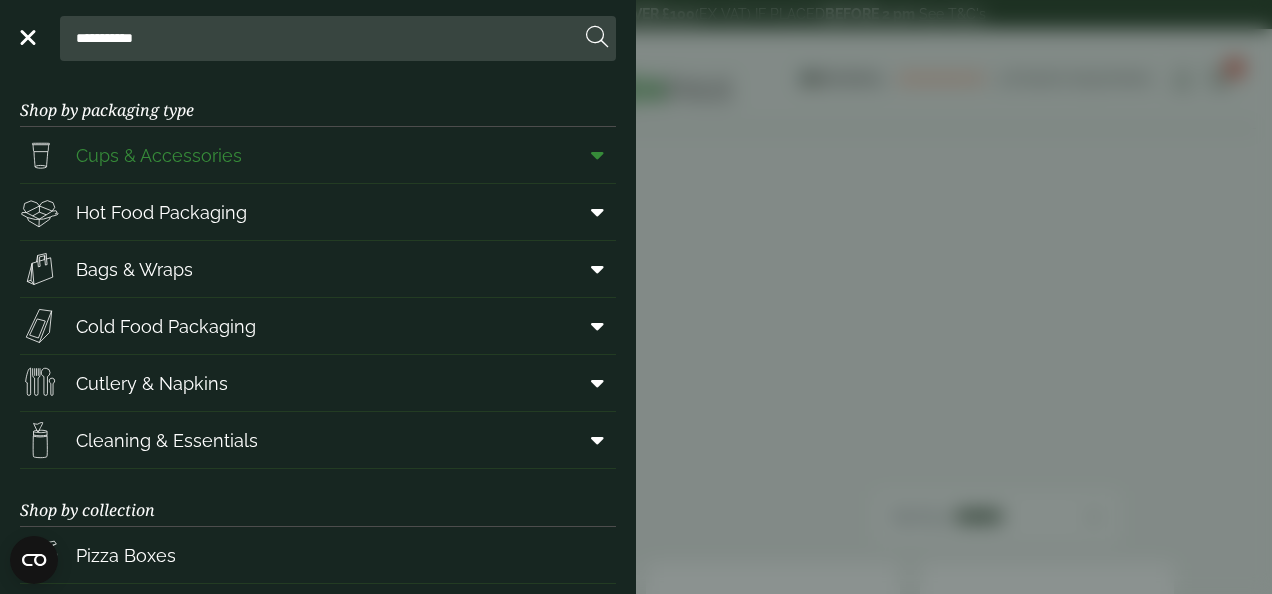 click at bounding box center [593, 155] 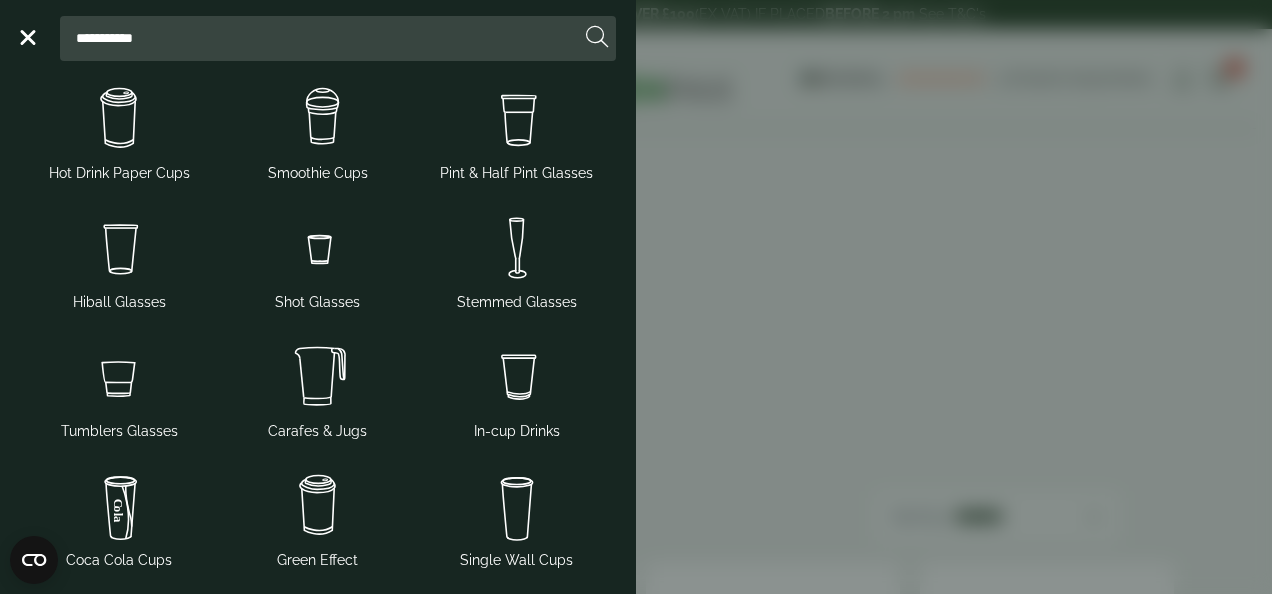 scroll, scrollTop: 110, scrollLeft: 0, axis: vertical 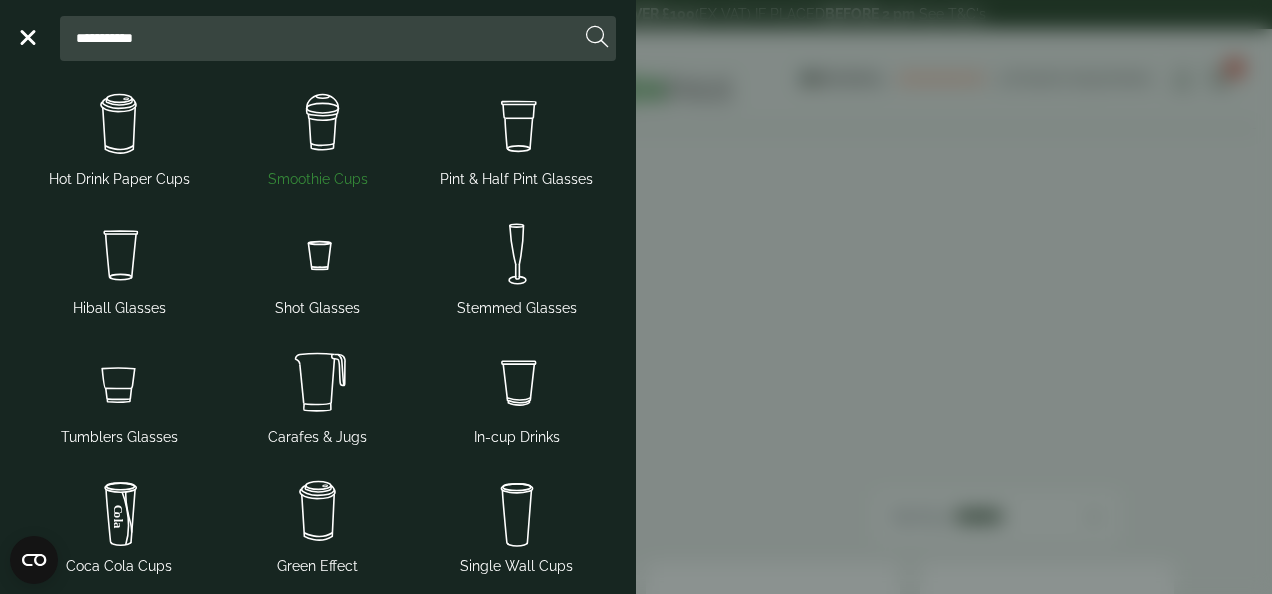 click at bounding box center [318, 125] 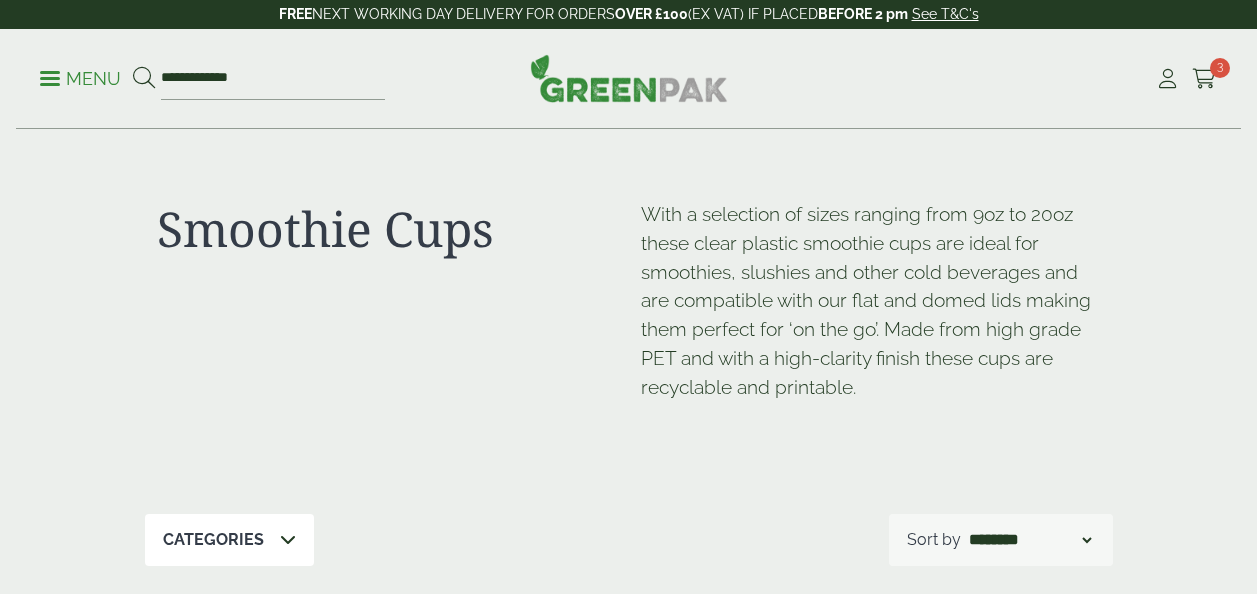 scroll, scrollTop: 0, scrollLeft: 0, axis: both 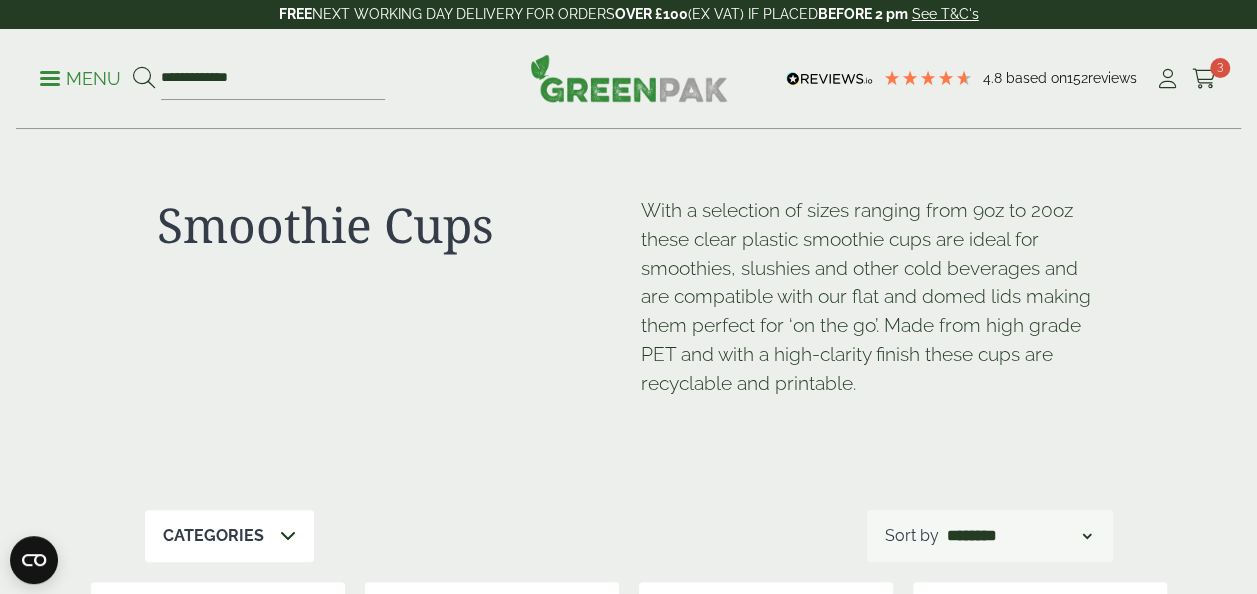 click on "**********" at bounding box center (212, 79) 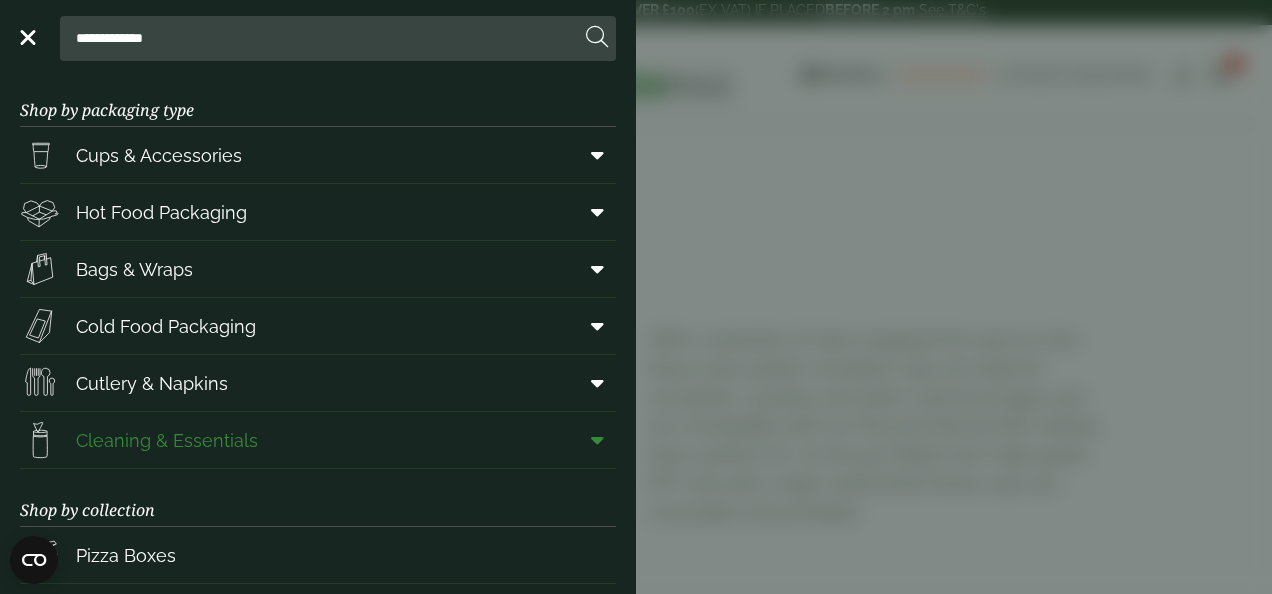 click 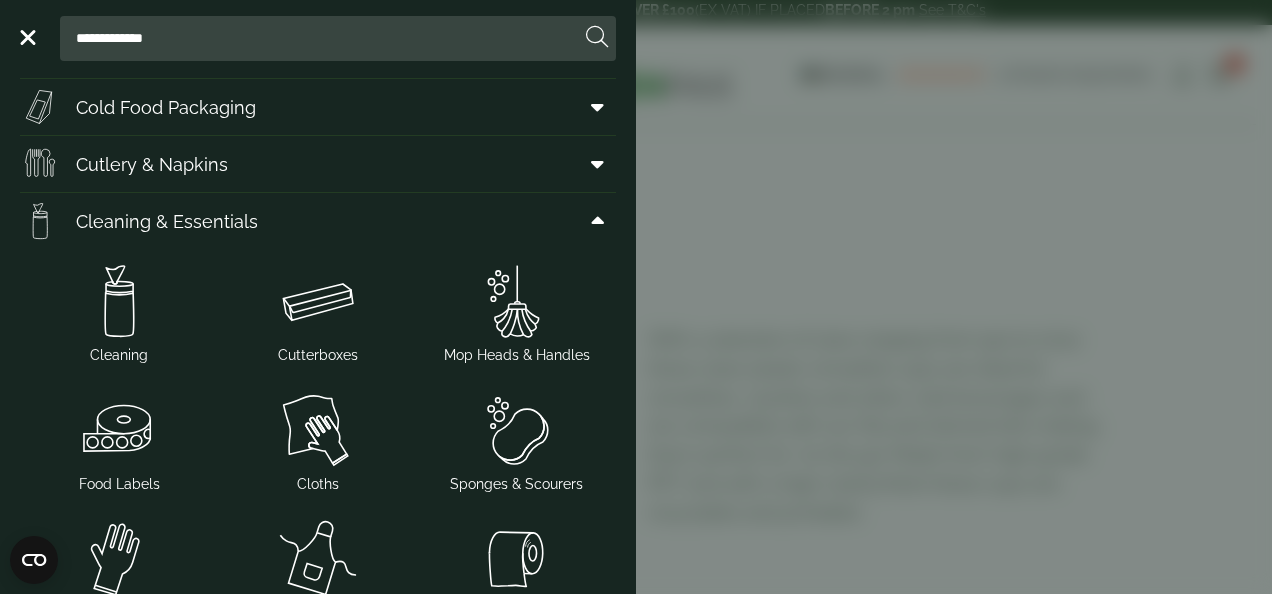 scroll, scrollTop: 230, scrollLeft: 0, axis: vertical 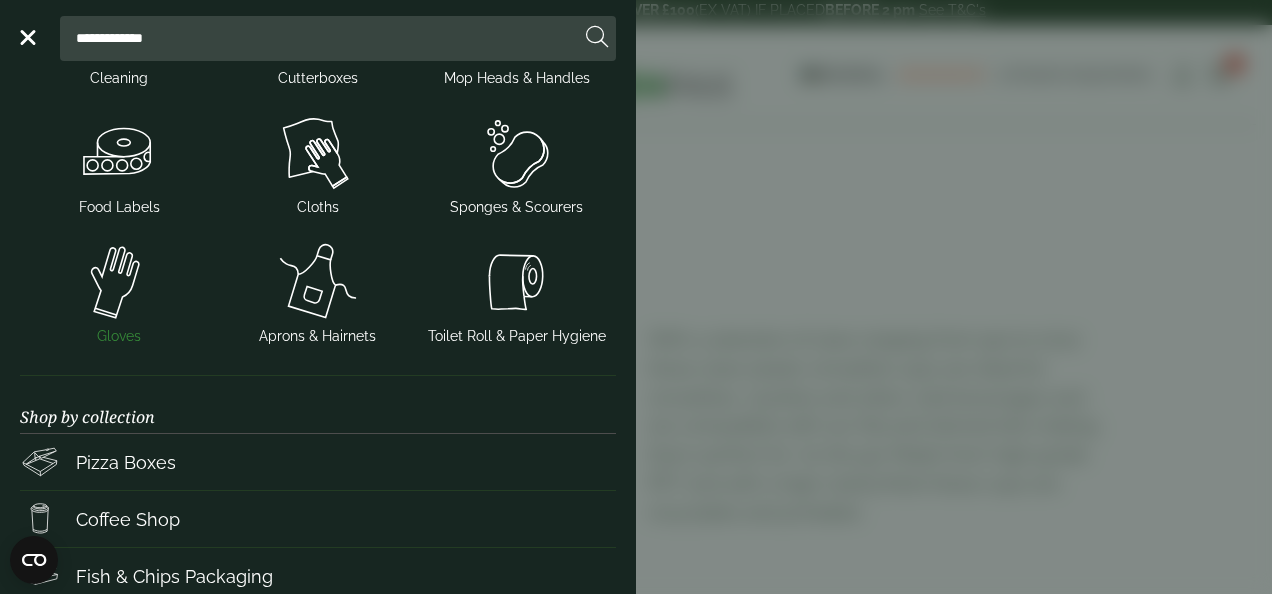 click 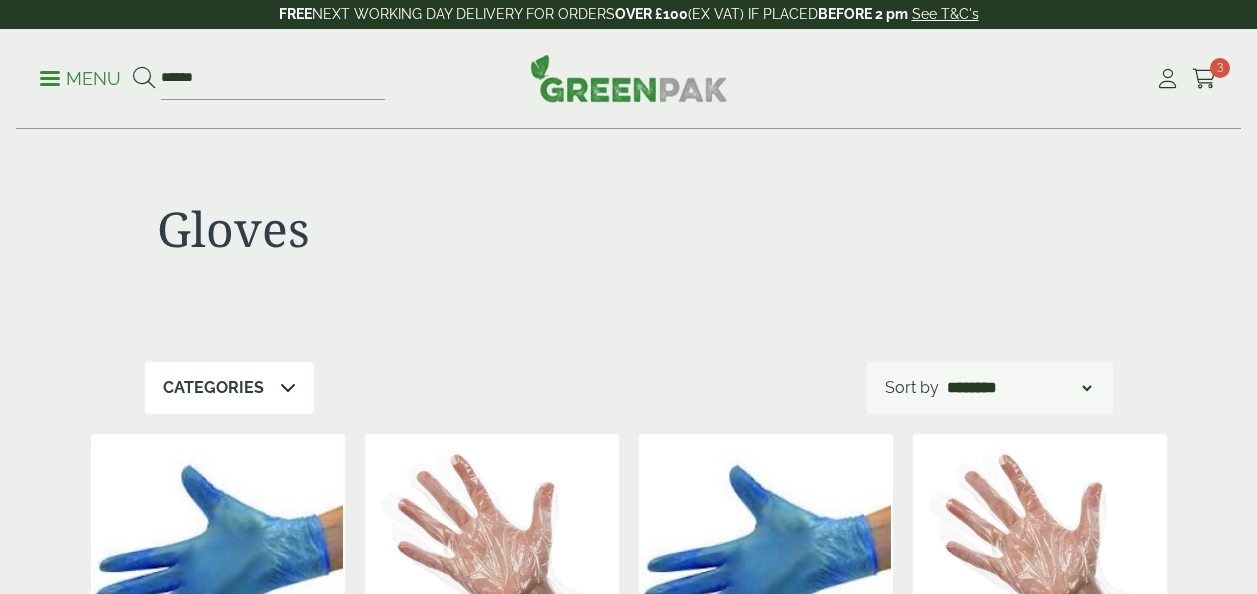 scroll, scrollTop: 45, scrollLeft: 0, axis: vertical 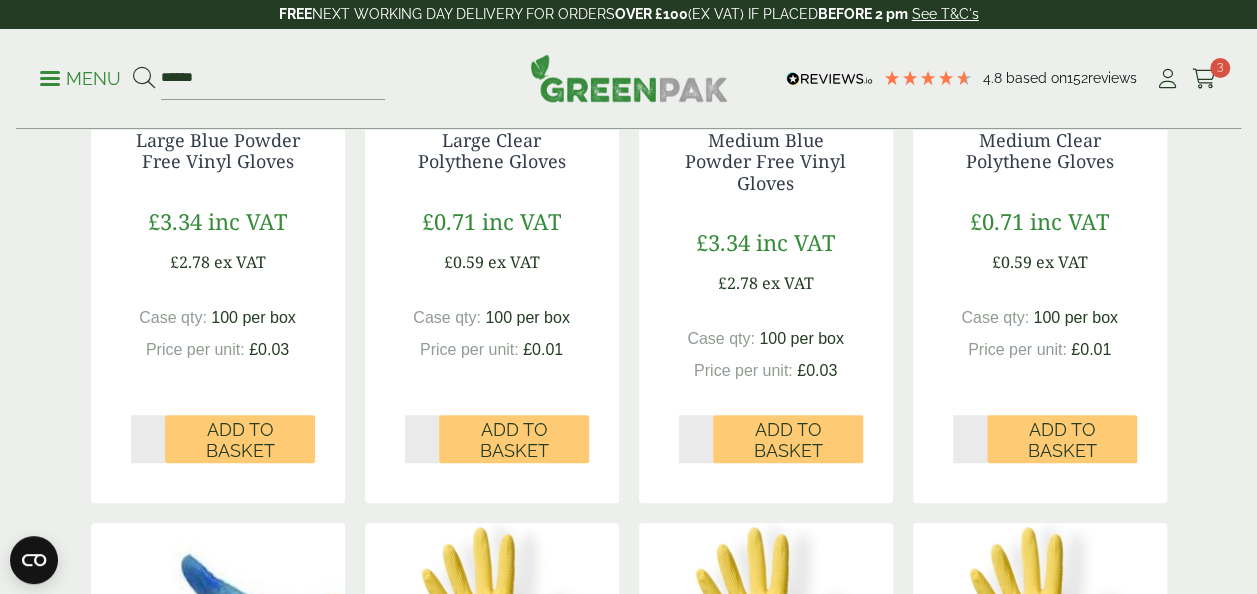 type on "*" 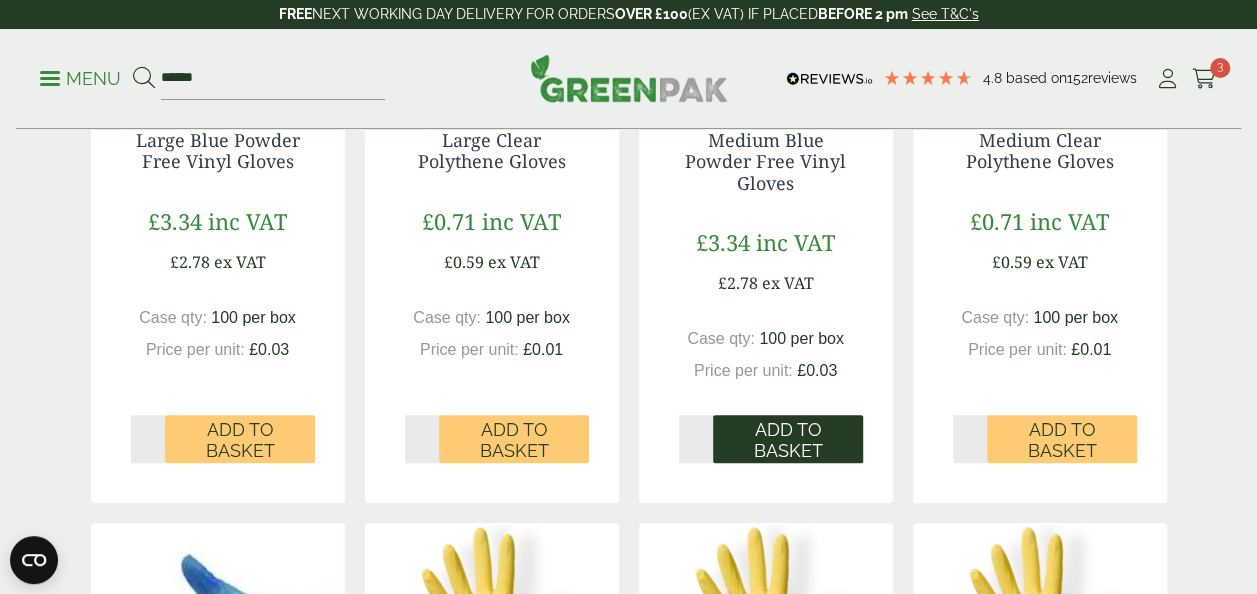 click on "Add to Basket" at bounding box center [788, 439] 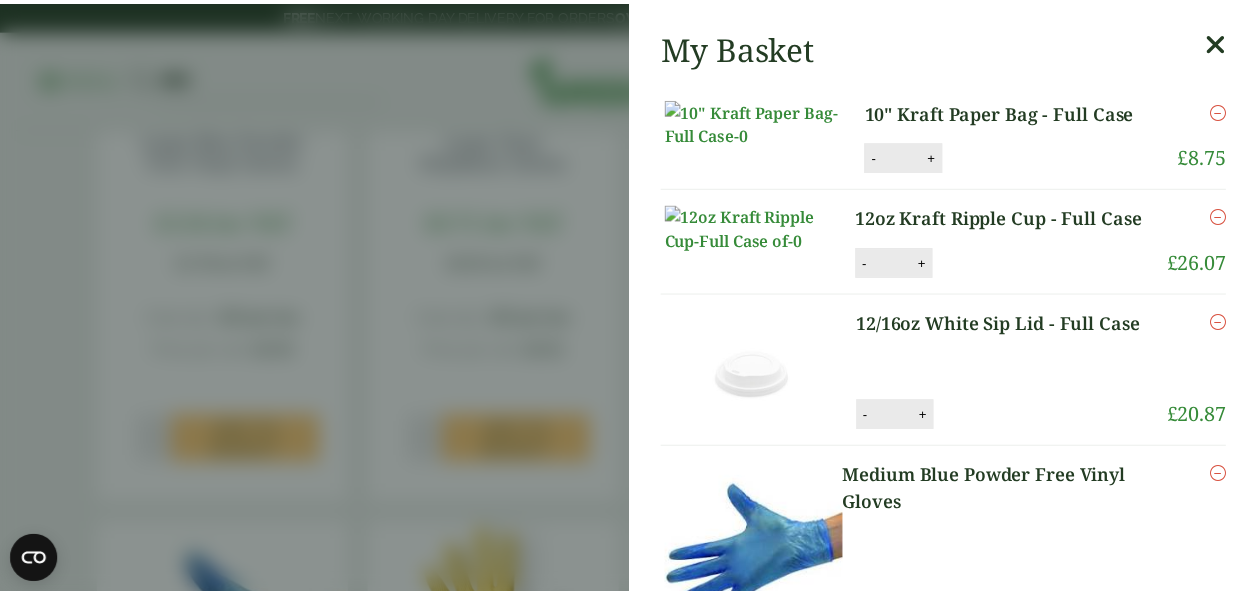 scroll, scrollTop: 0, scrollLeft: 0, axis: both 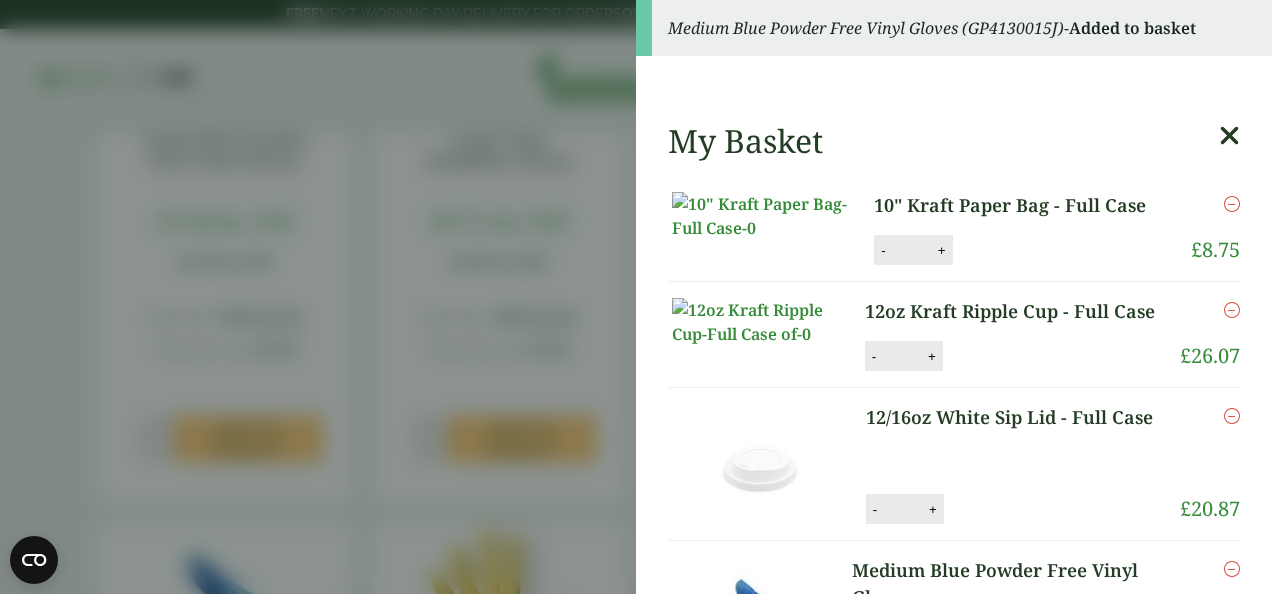 click at bounding box center (1229, 136) 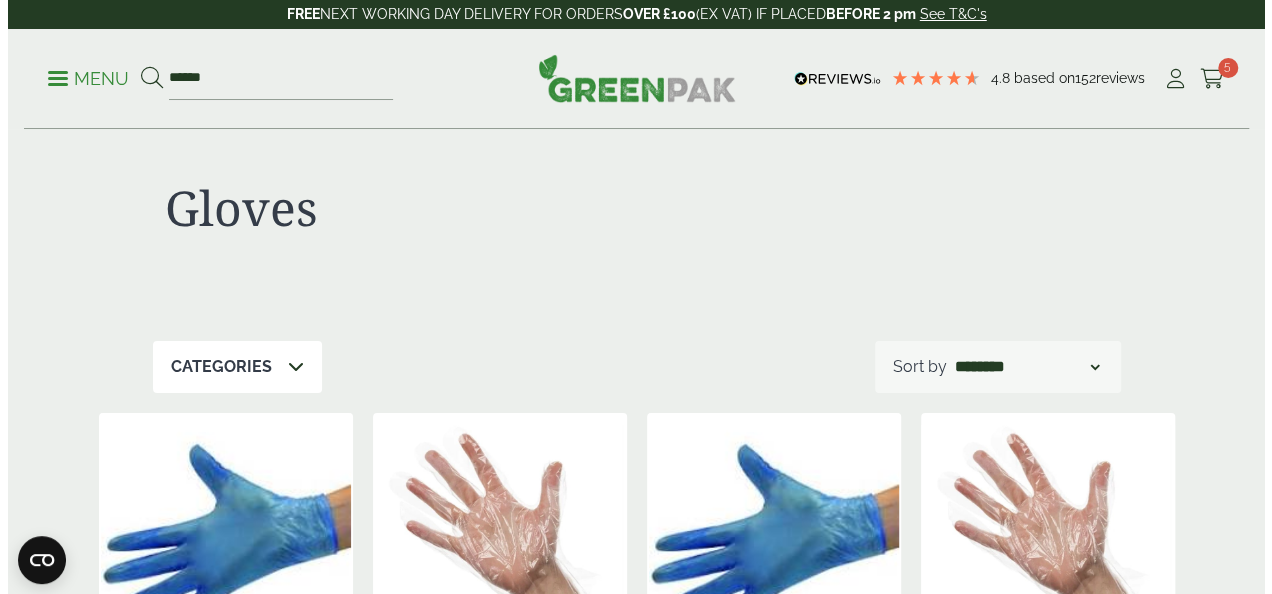 scroll, scrollTop: 1, scrollLeft: 0, axis: vertical 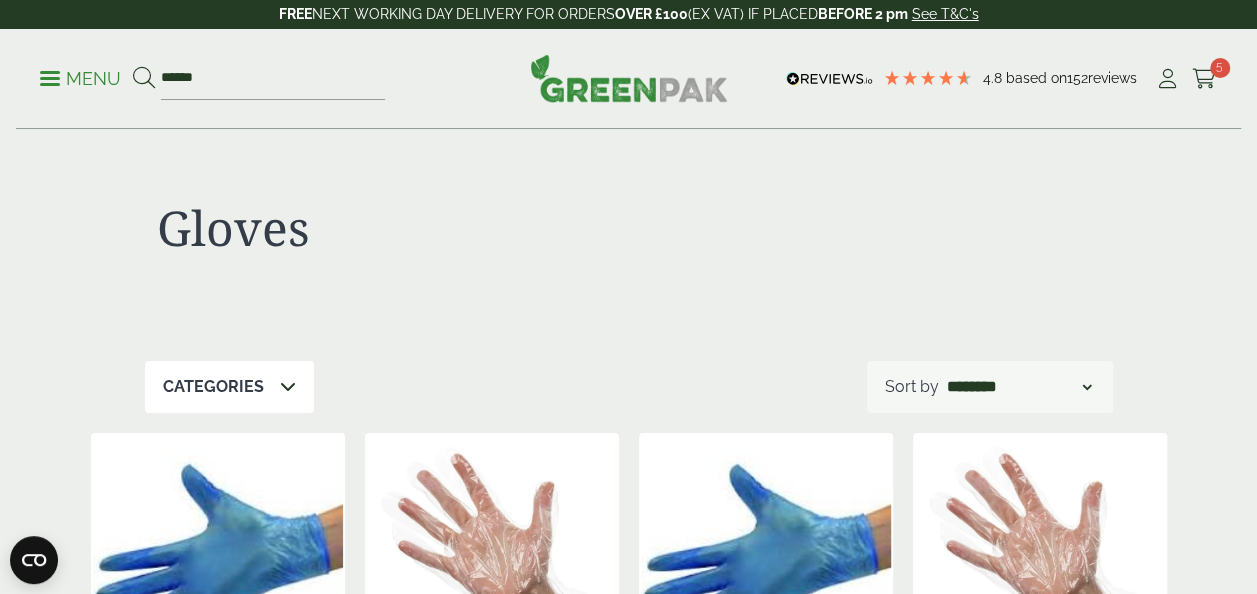 click on "Menu
******
4.8   Based on  152  reviews Cart" at bounding box center (628, 79) 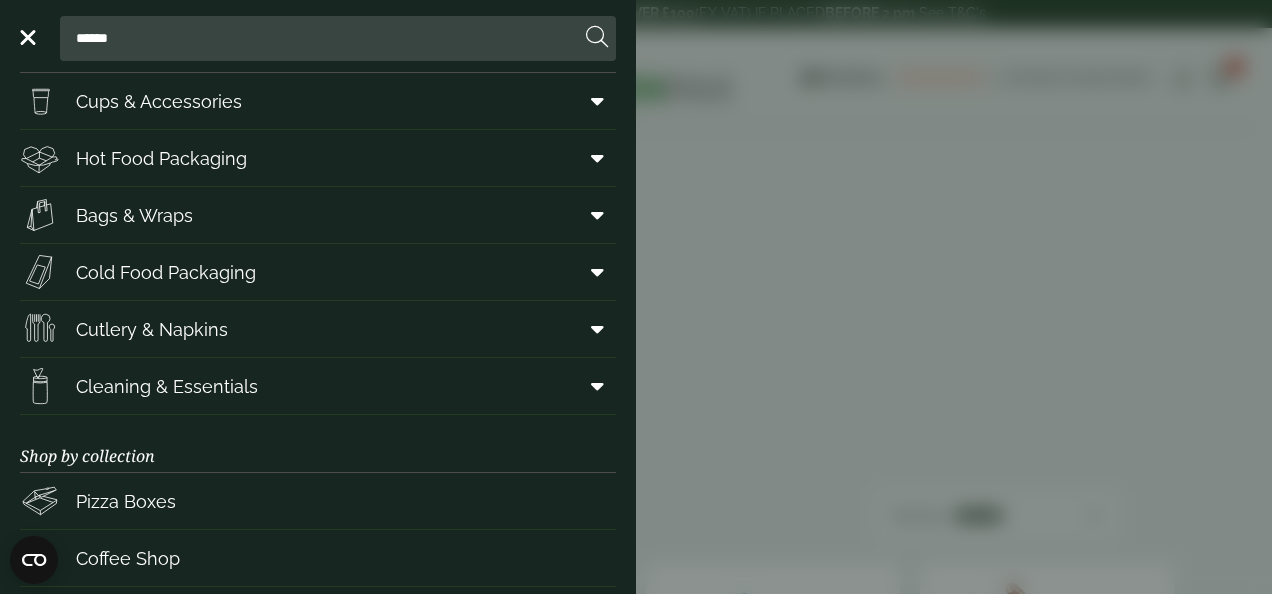 scroll, scrollTop: 52, scrollLeft: 0, axis: vertical 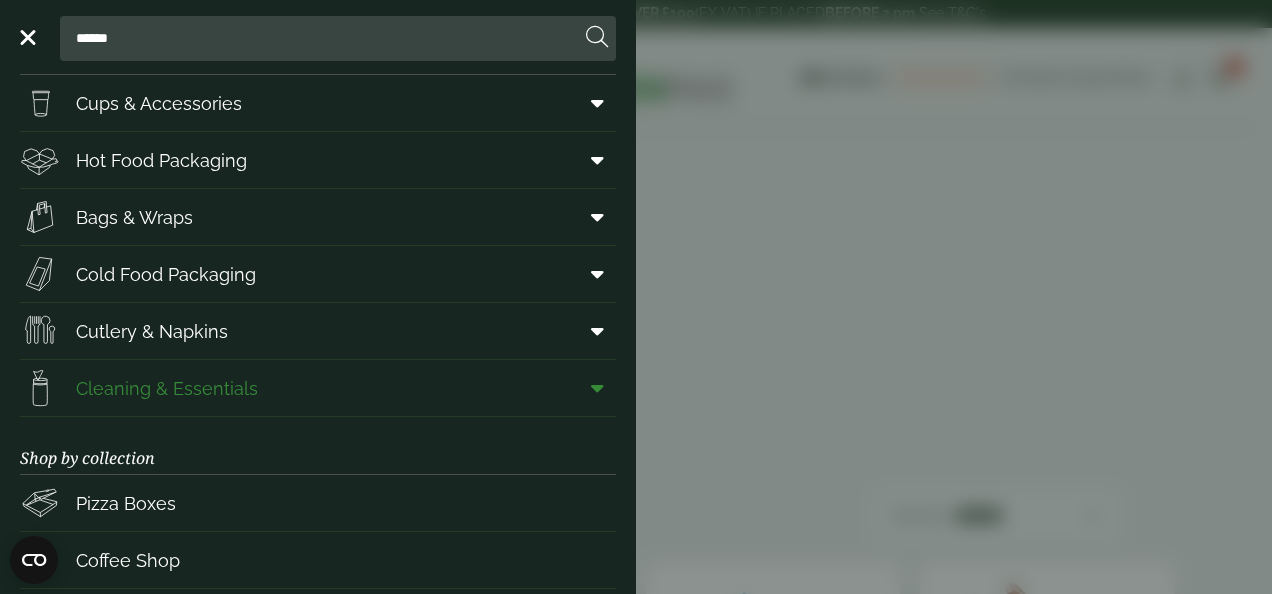 click at bounding box center [593, 388] 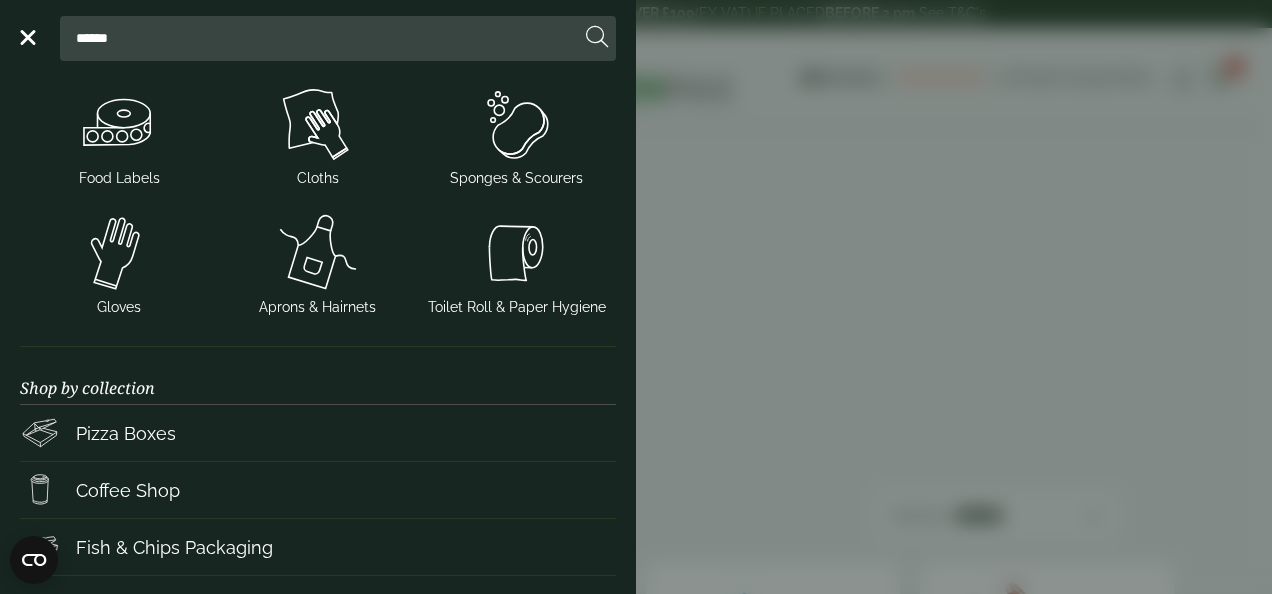 scroll, scrollTop: 522, scrollLeft: 0, axis: vertical 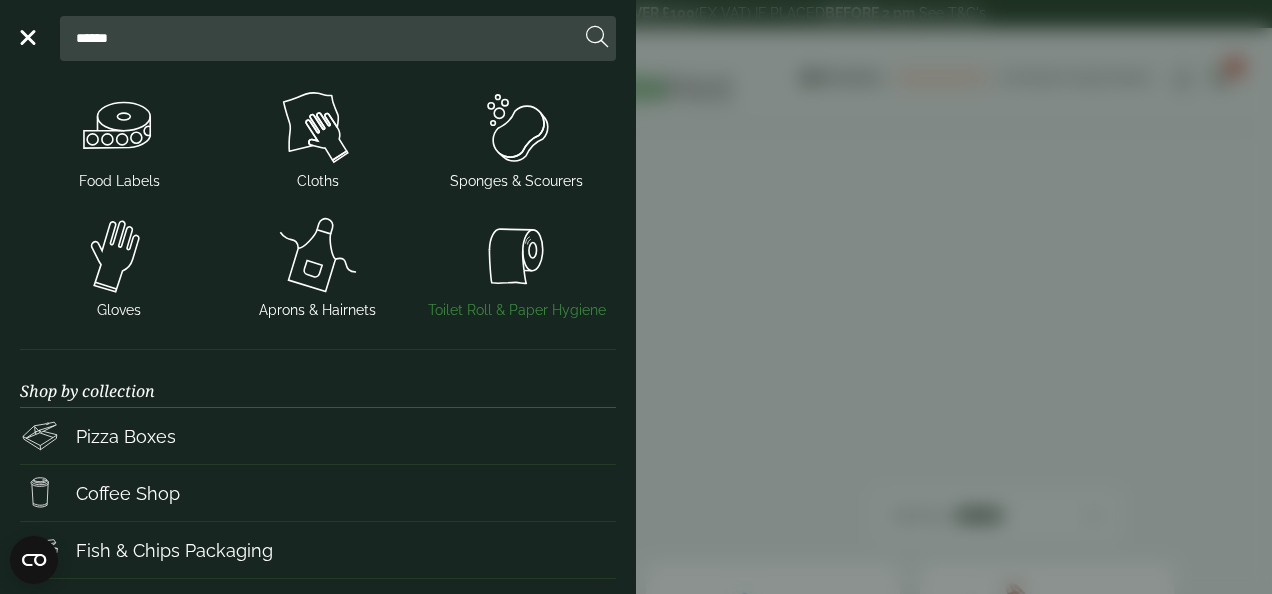click at bounding box center (516, 256) 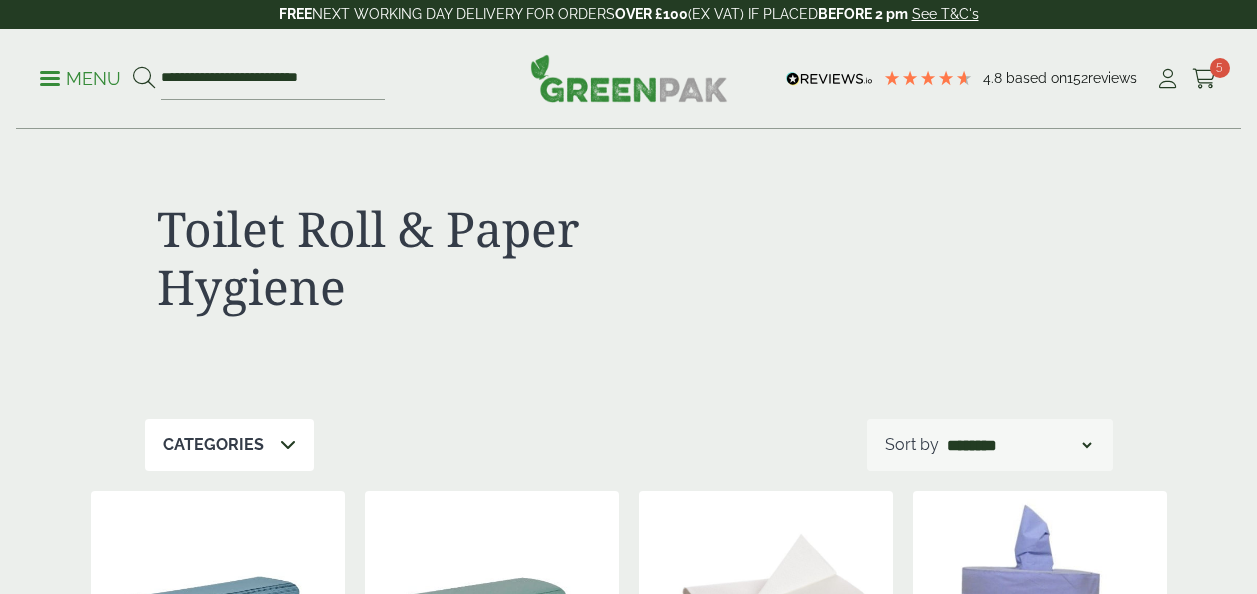 scroll, scrollTop: 0, scrollLeft: 0, axis: both 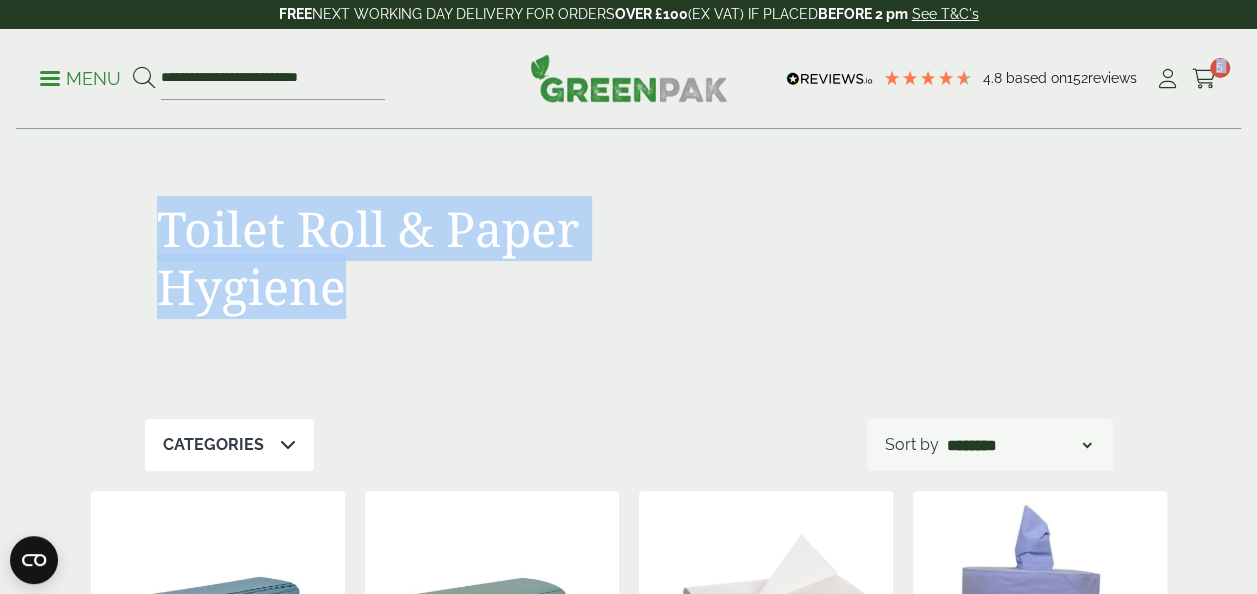 drag, startPoint x: 1256, startPoint y: 39, endPoint x: 1271, endPoint y: 101, distance: 63.788715 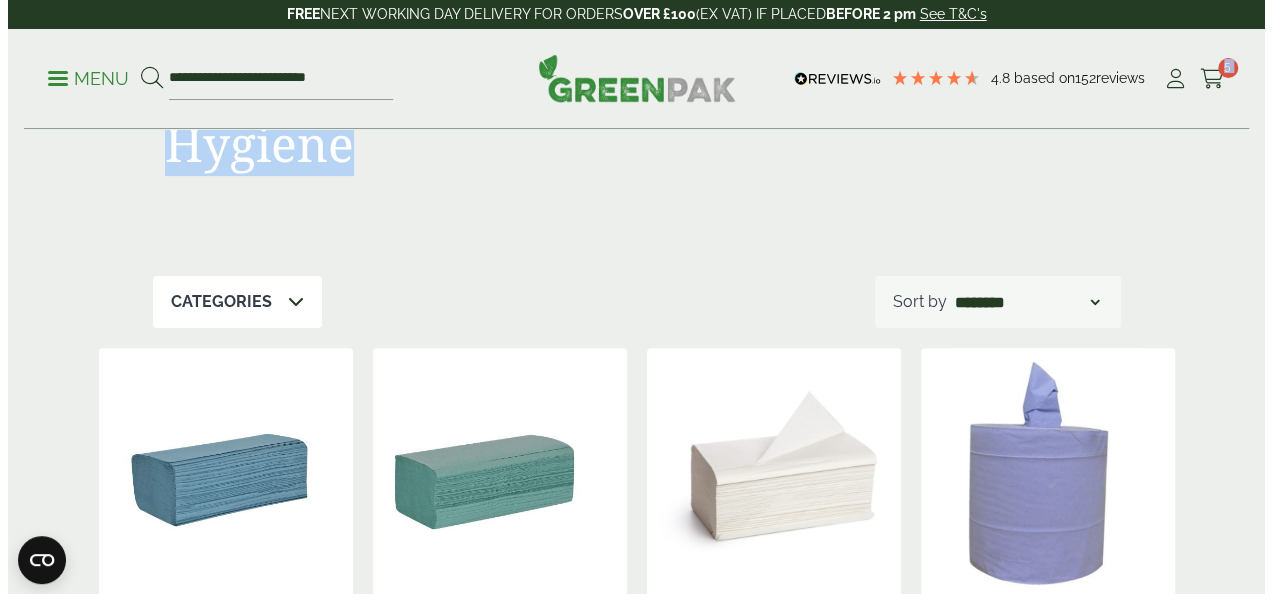 scroll, scrollTop: 0, scrollLeft: 0, axis: both 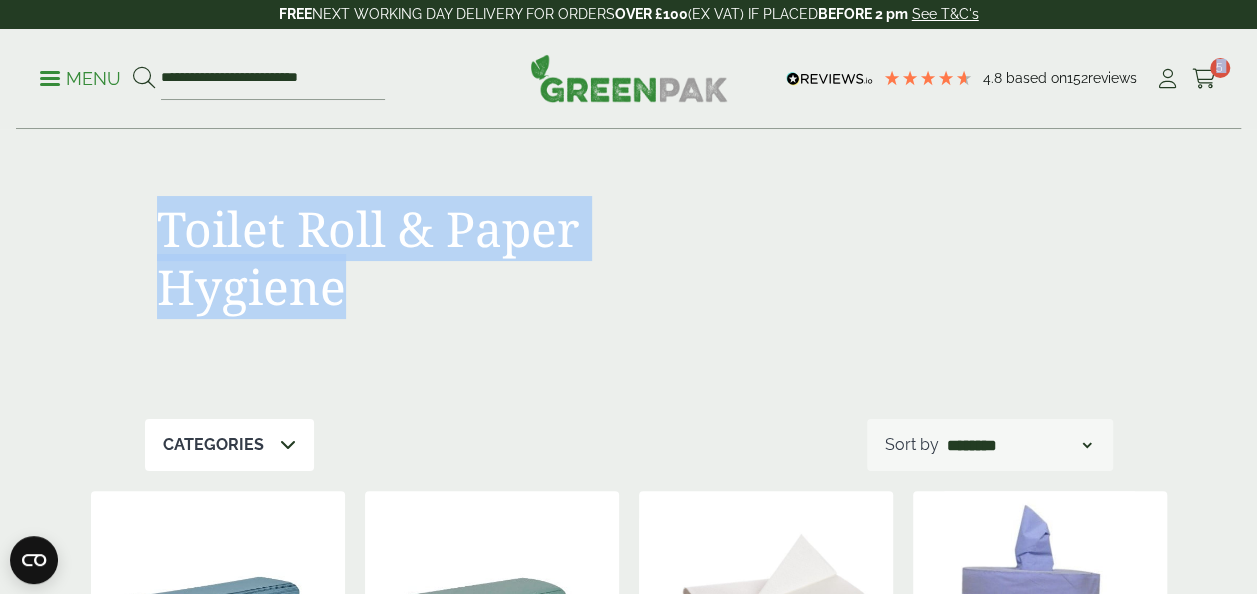 click on "Menu" at bounding box center [80, 79] 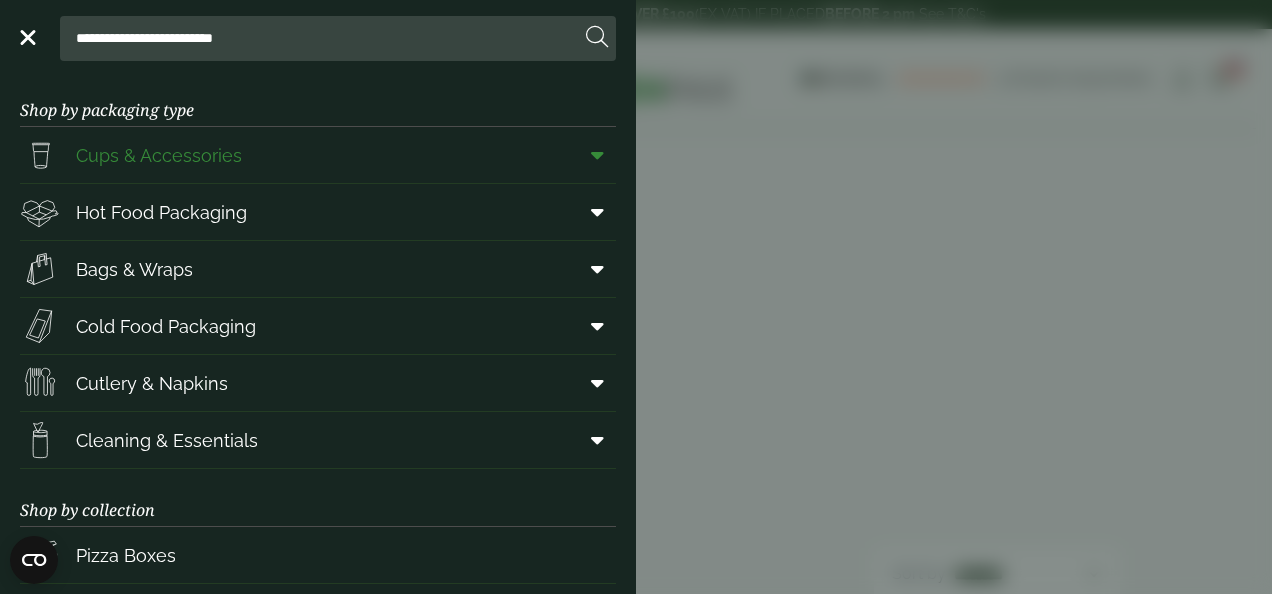 click at bounding box center (593, 155) 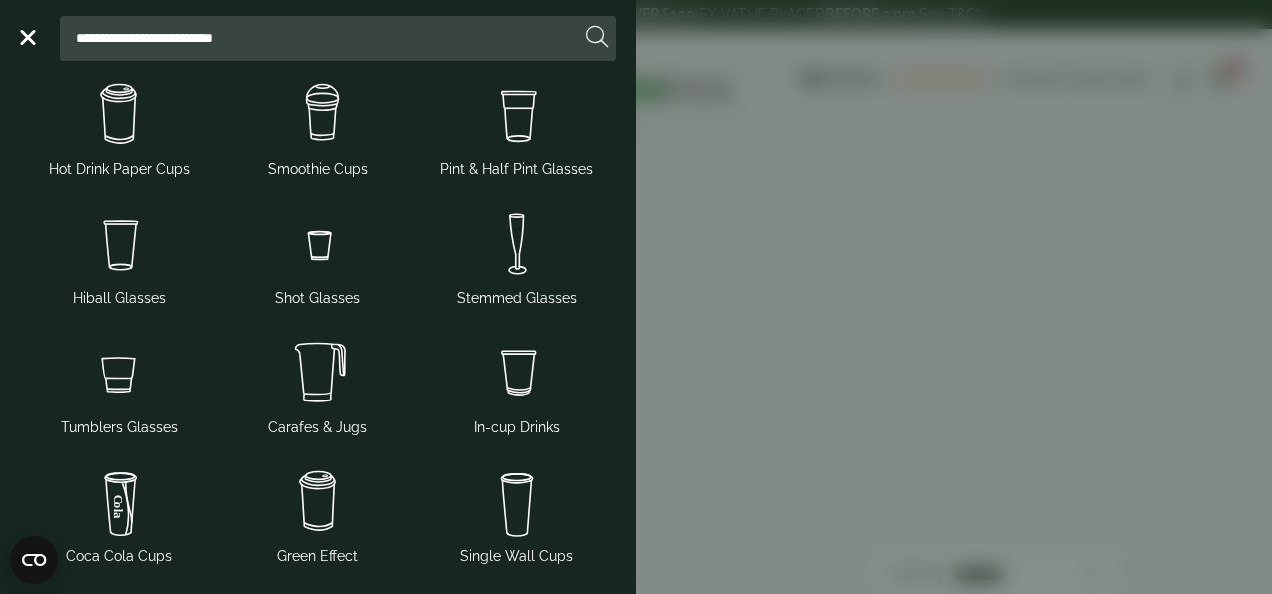 scroll, scrollTop: 118, scrollLeft: 0, axis: vertical 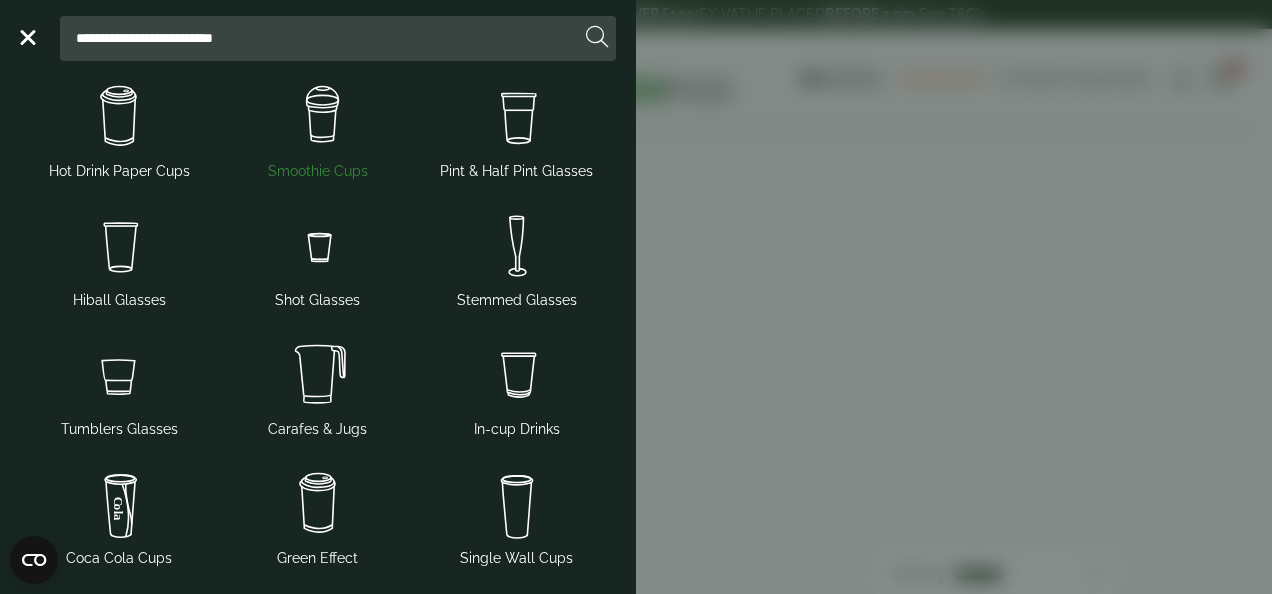 click at bounding box center (318, 117) 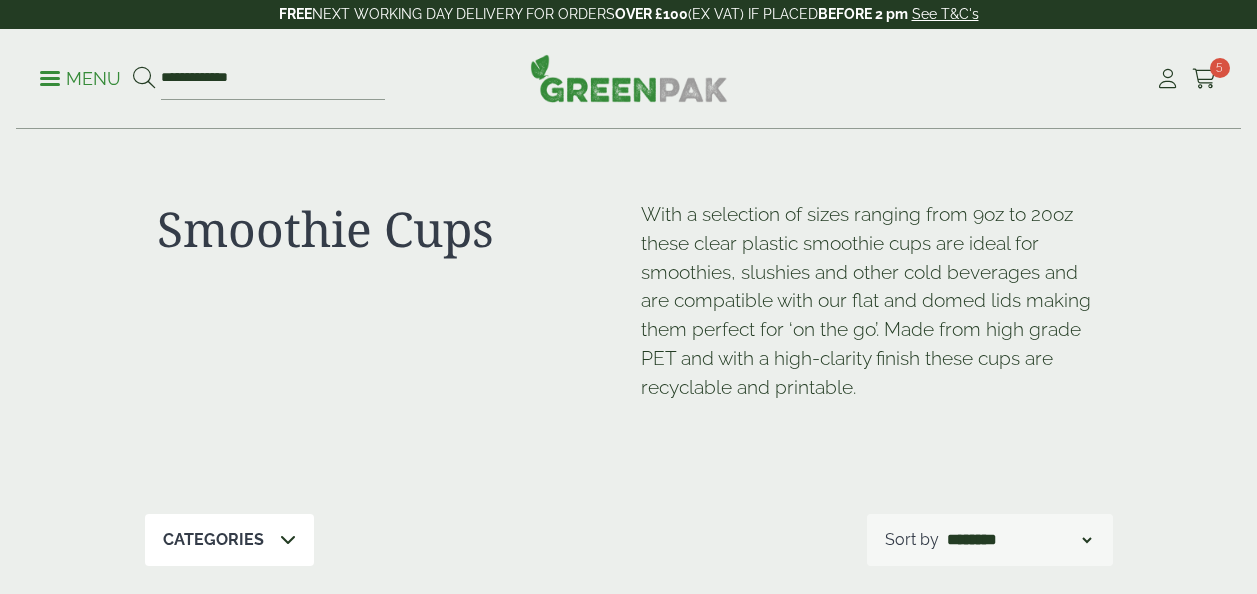 scroll, scrollTop: 0, scrollLeft: 0, axis: both 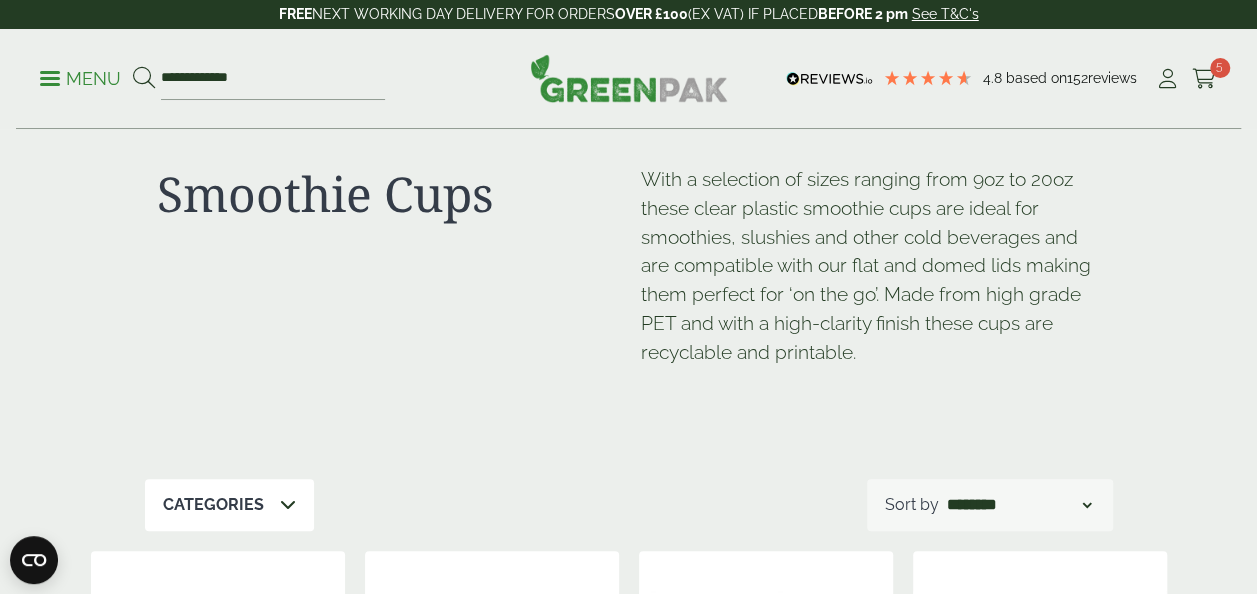 click on "**********" at bounding box center [628, 79] 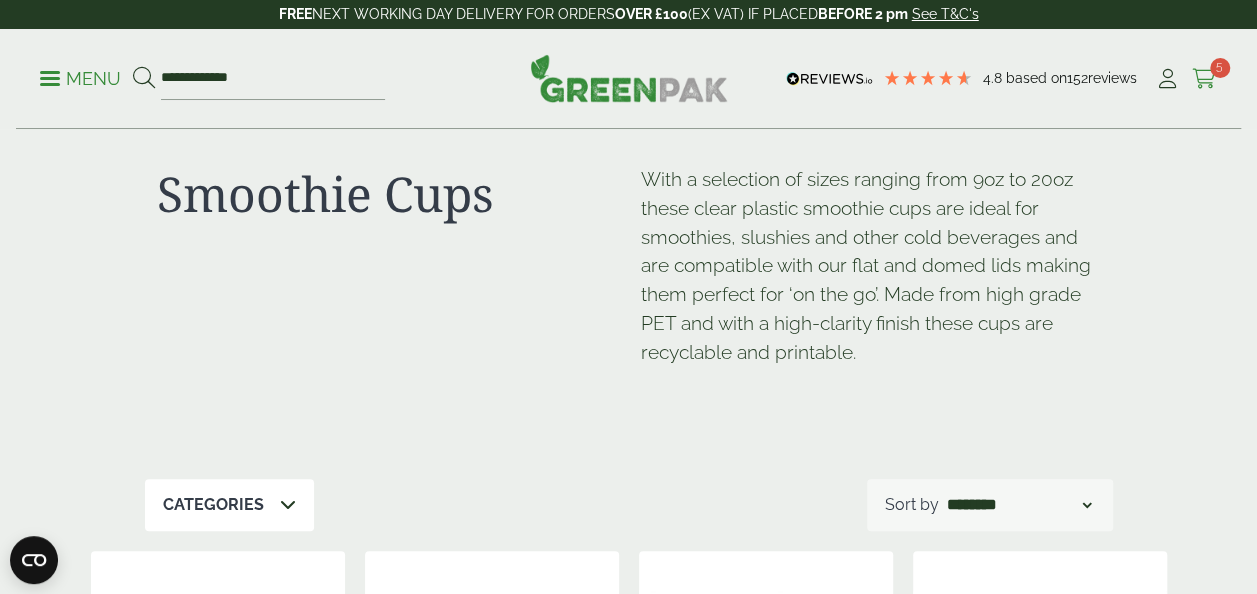 click at bounding box center (1204, 79) 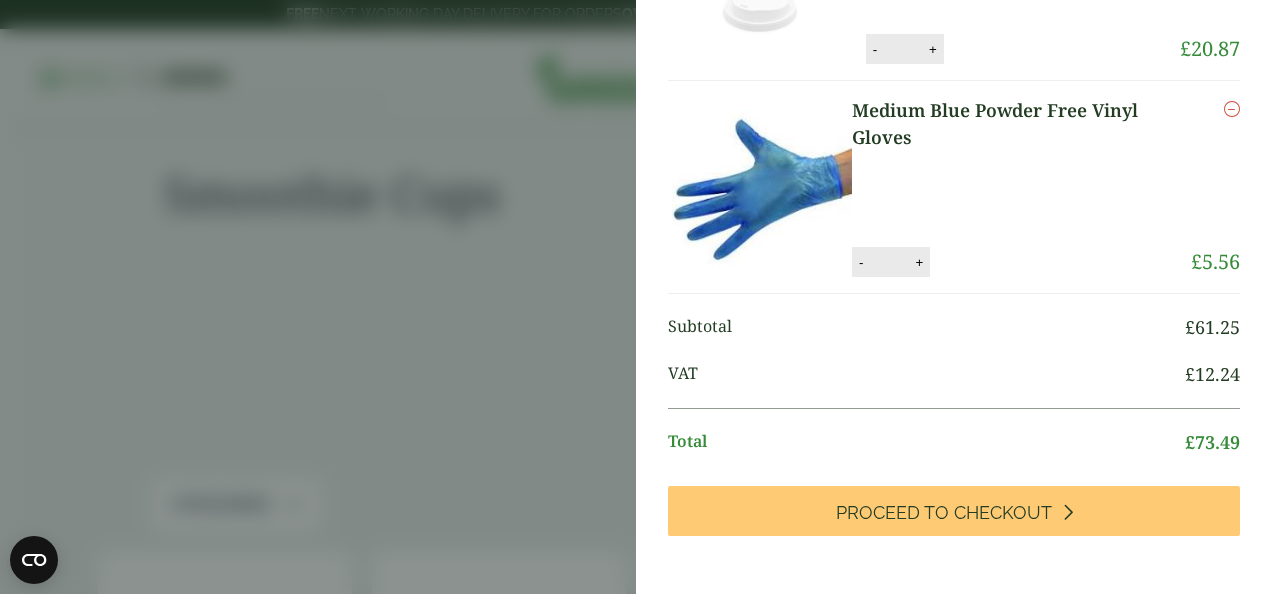 scroll, scrollTop: 386, scrollLeft: 0, axis: vertical 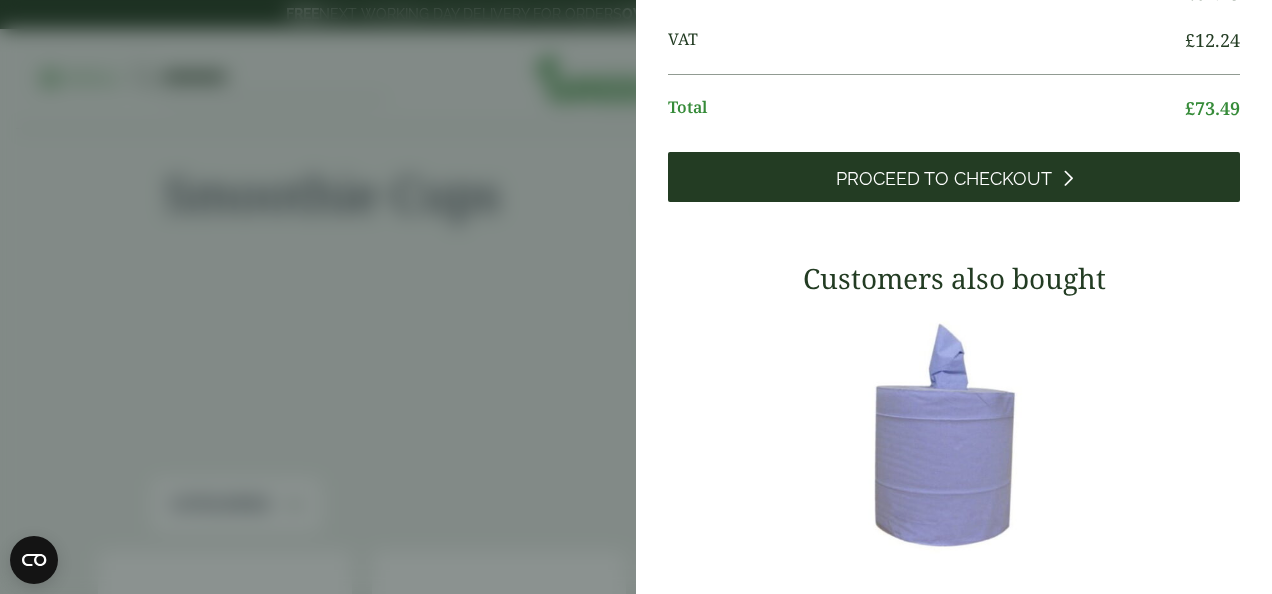 click on "Proceed to Checkout" at bounding box center (944, 179) 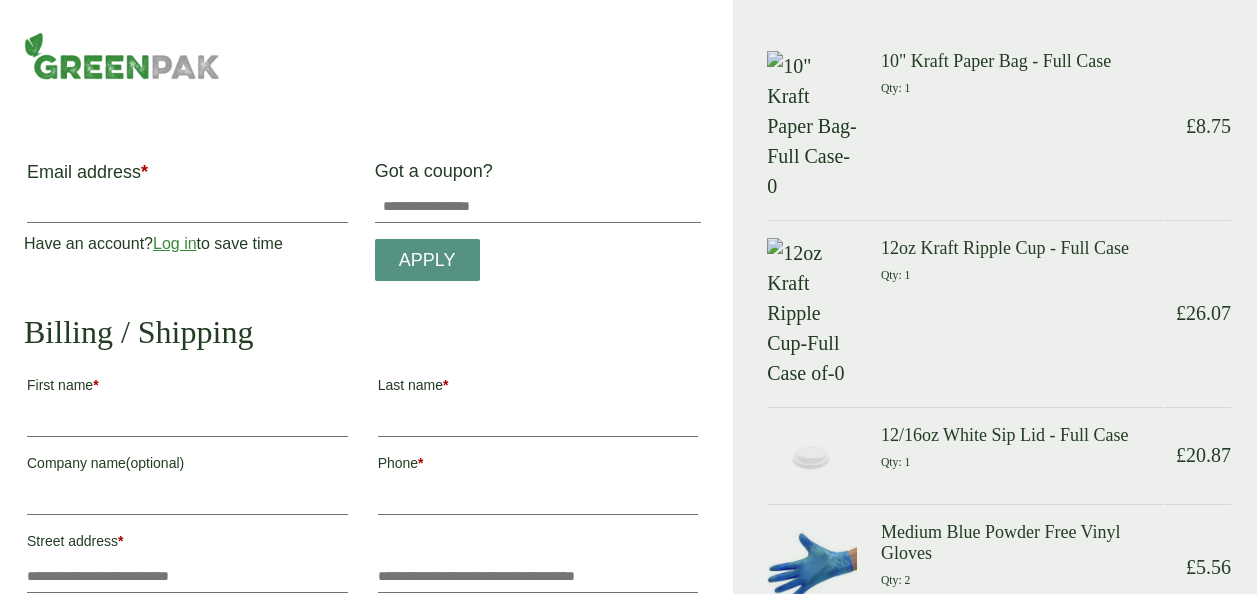 scroll, scrollTop: 0, scrollLeft: 0, axis: both 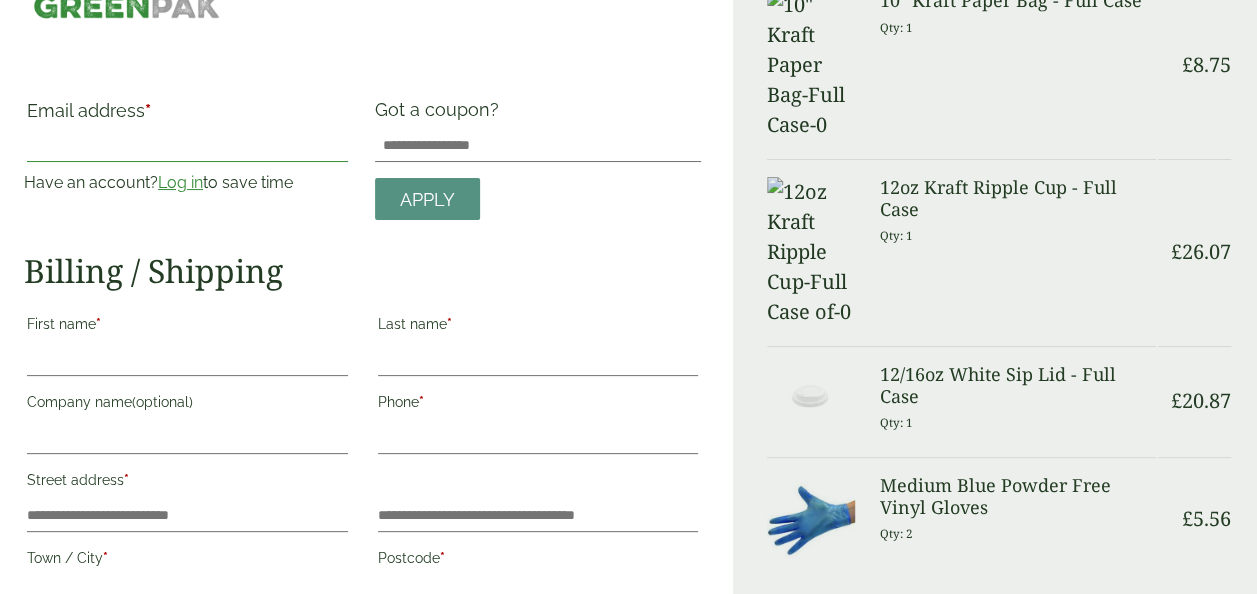 click on "Email address  *" at bounding box center [187, 146] 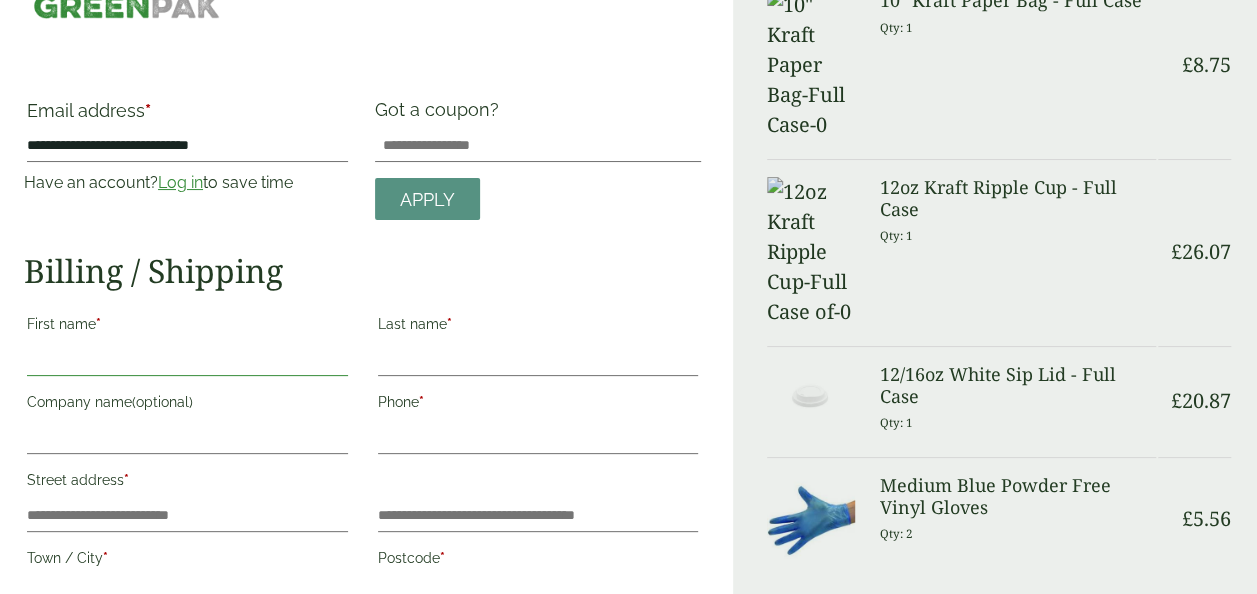 type on "*****" 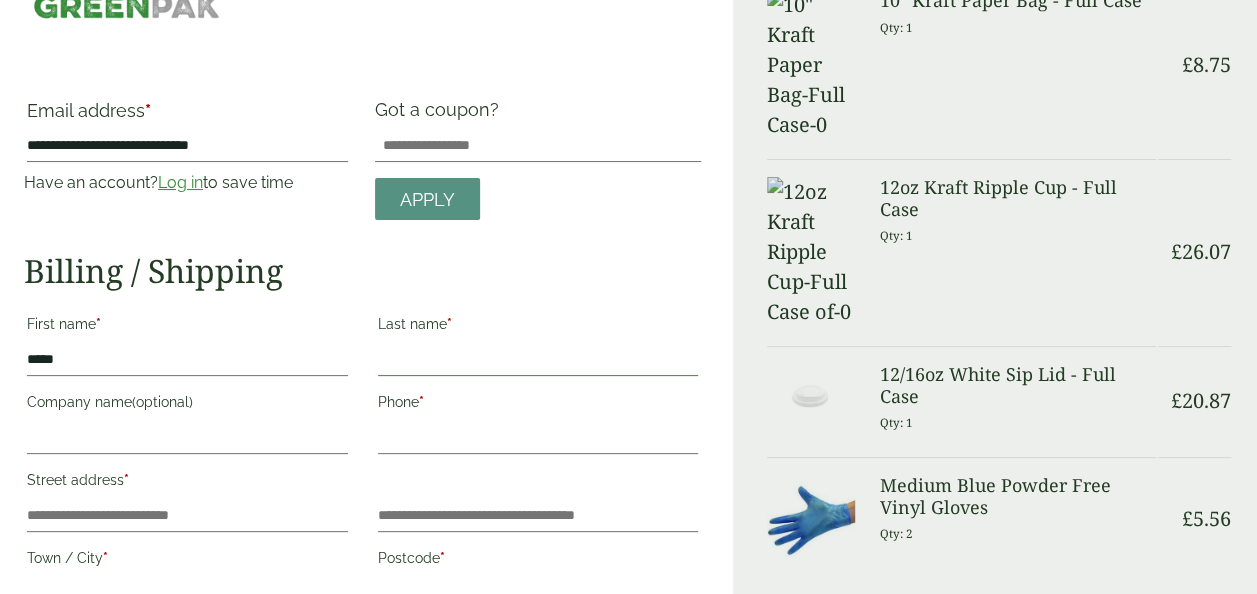 type on "******" 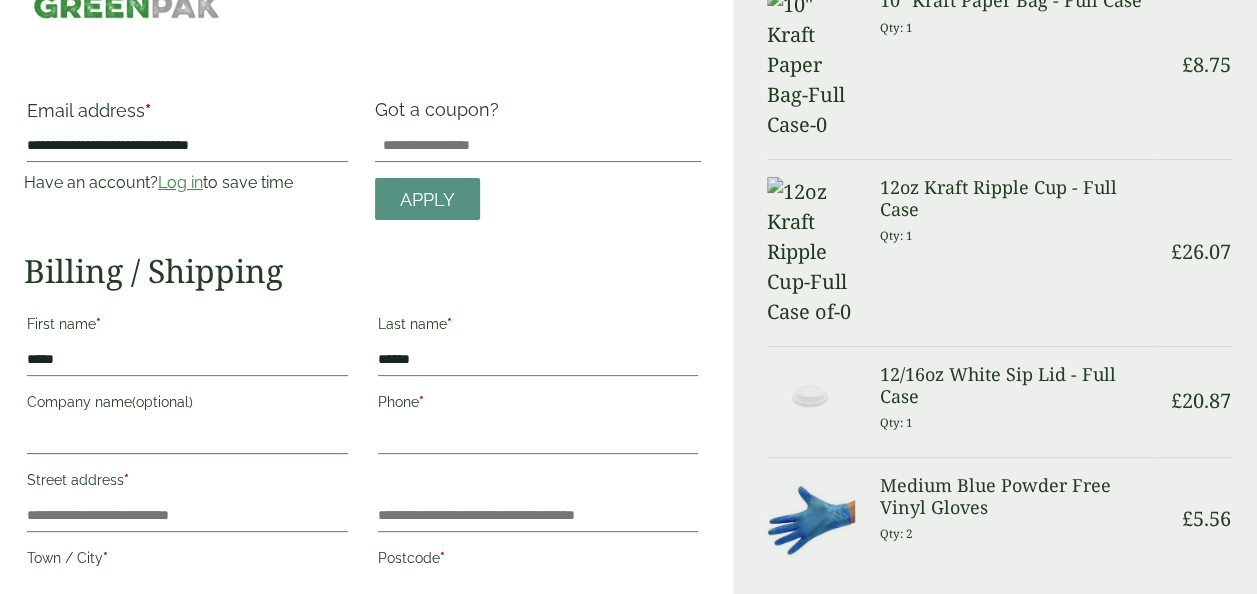 type on "**********" 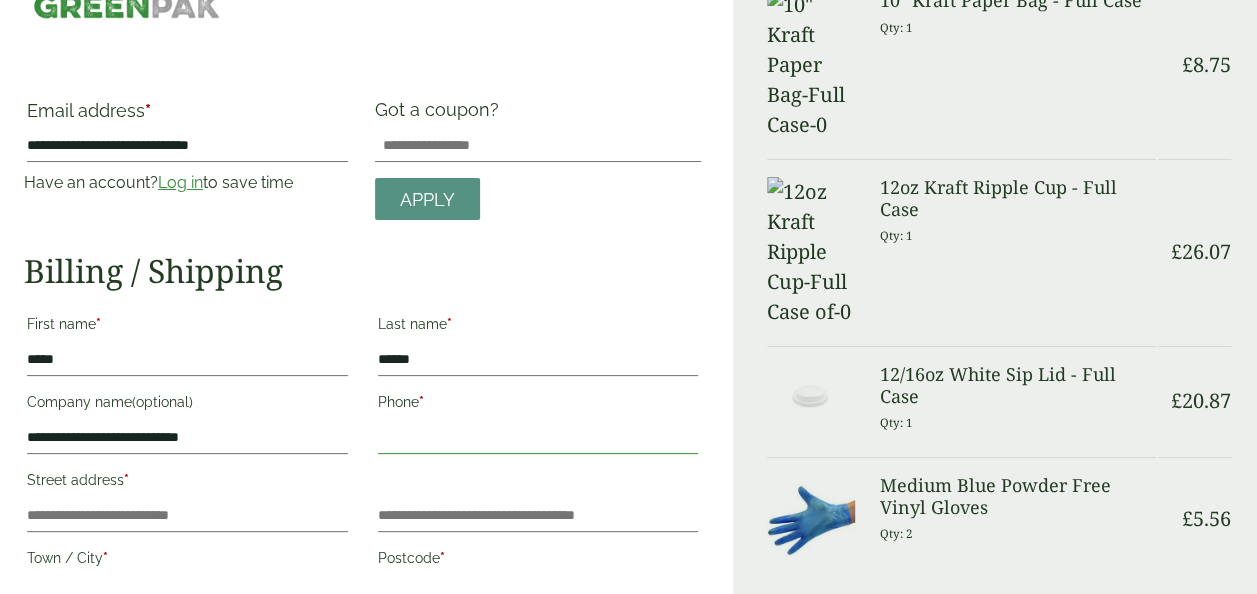 type on "**********" 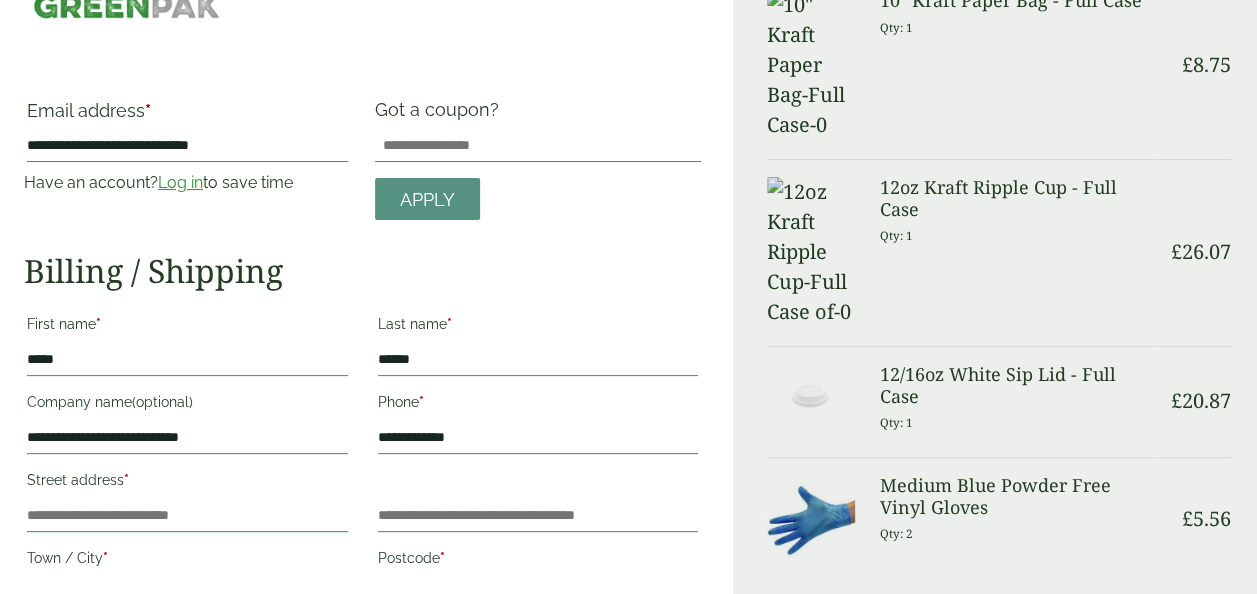 type on "**********" 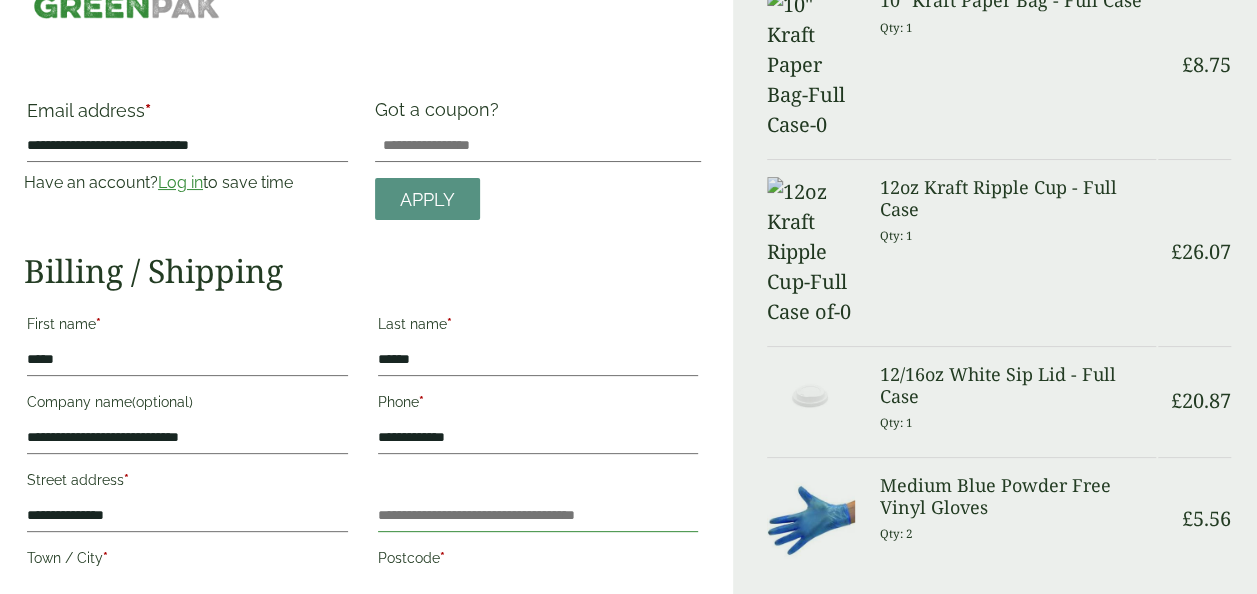 type on "**********" 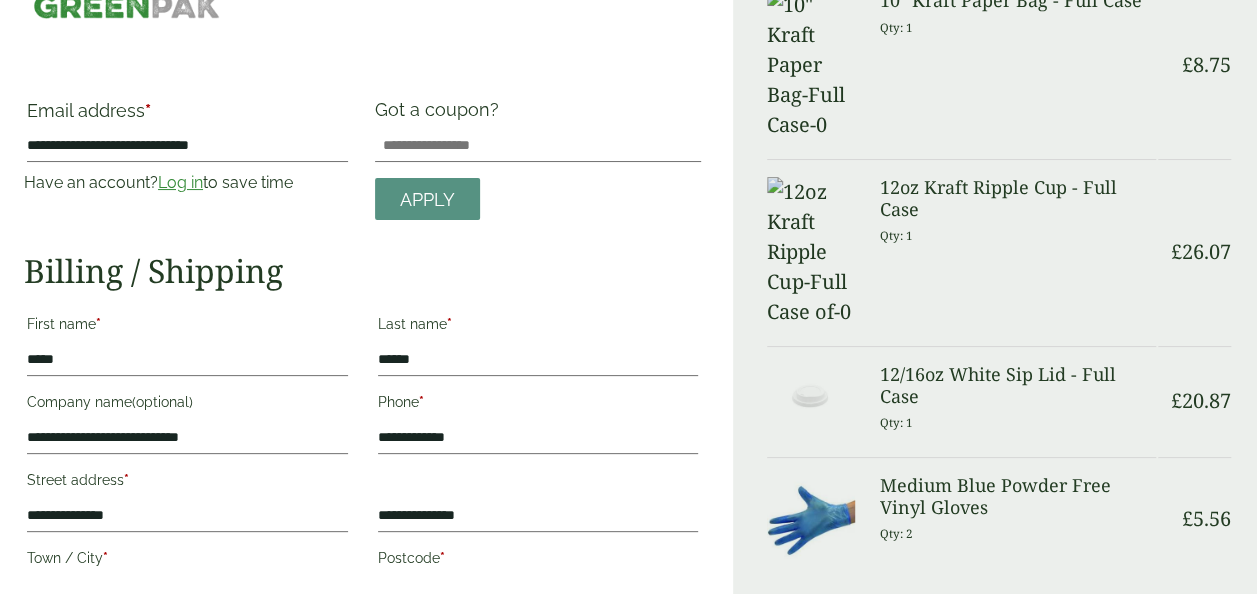 type on "**********" 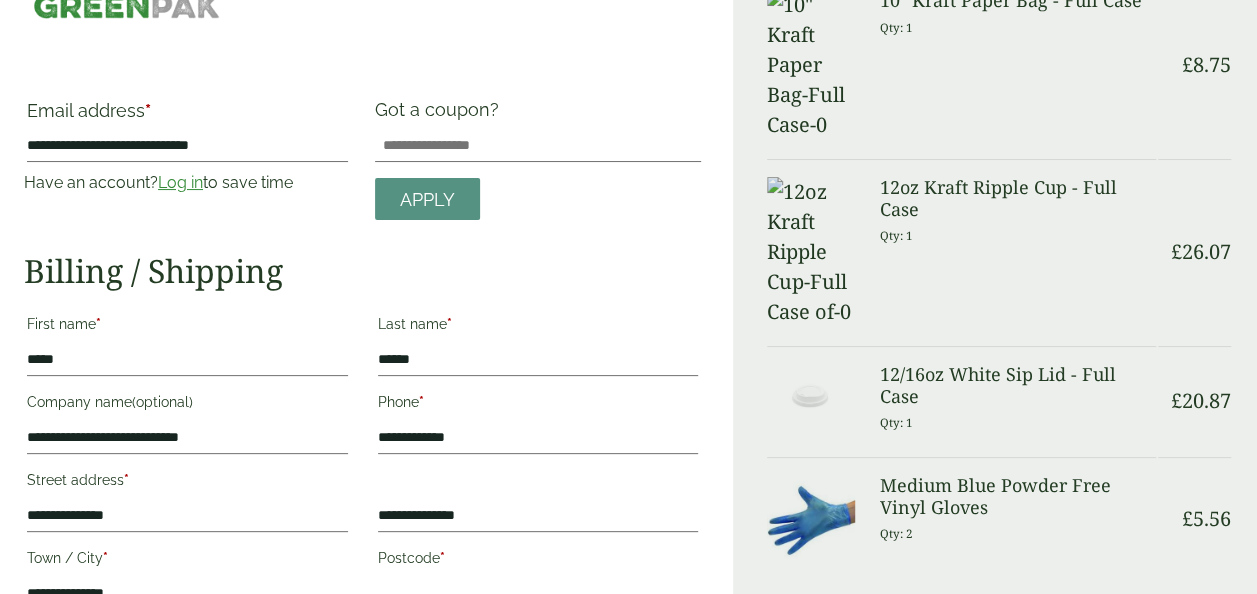 type on "*******" 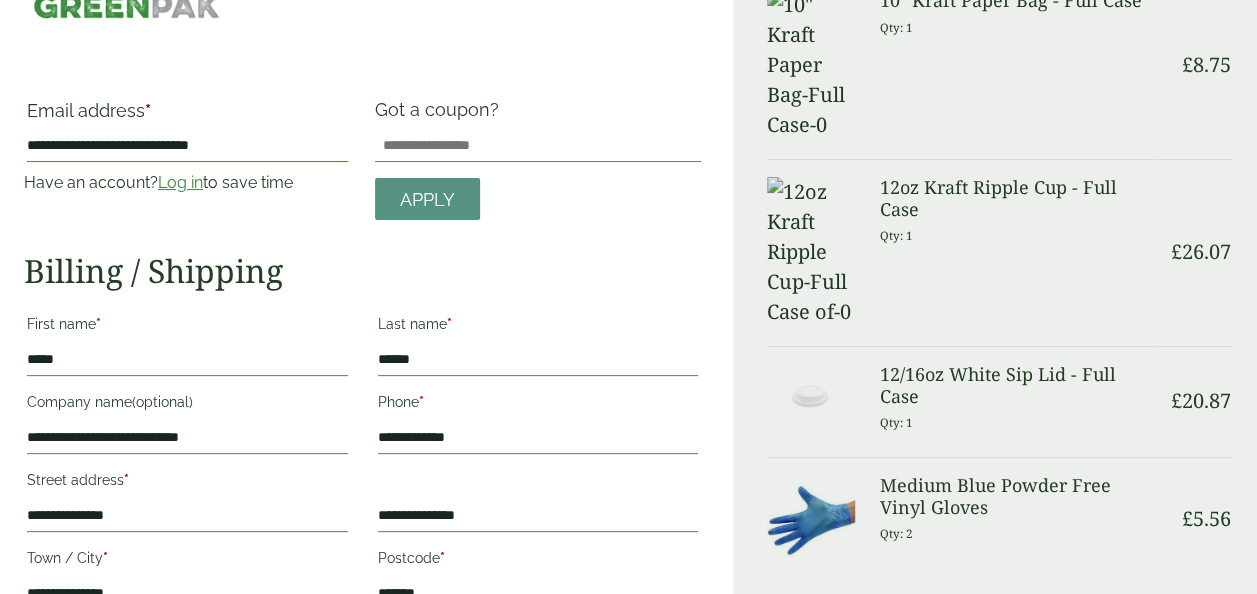 scroll, scrollTop: 440, scrollLeft: 0, axis: vertical 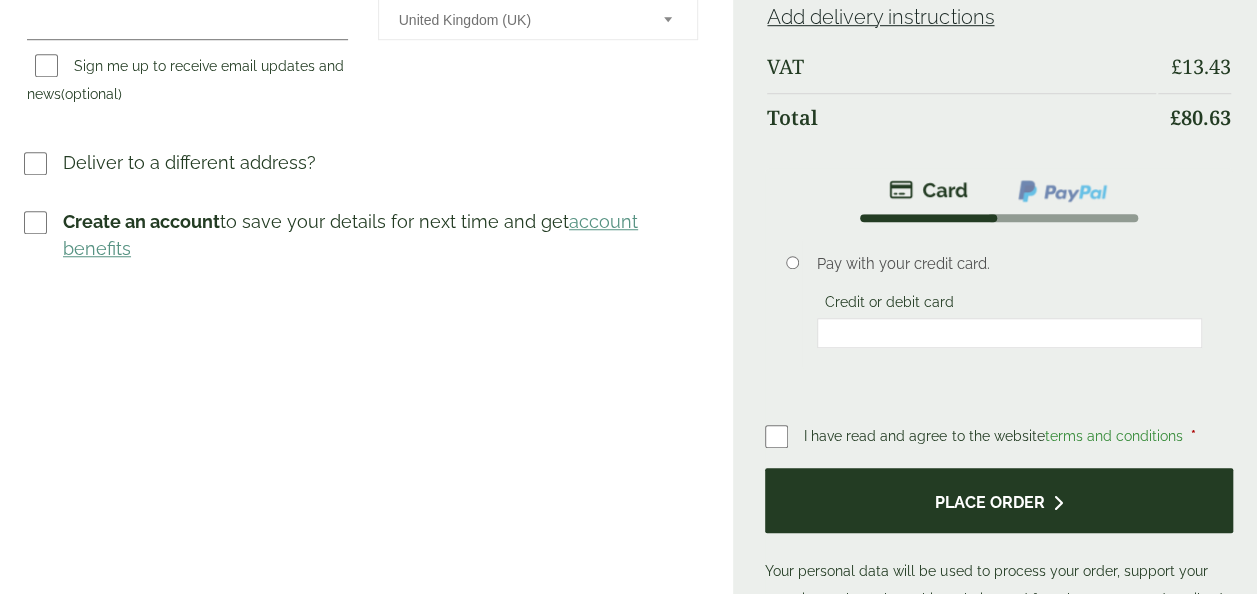 click on "Place order" at bounding box center [999, 500] 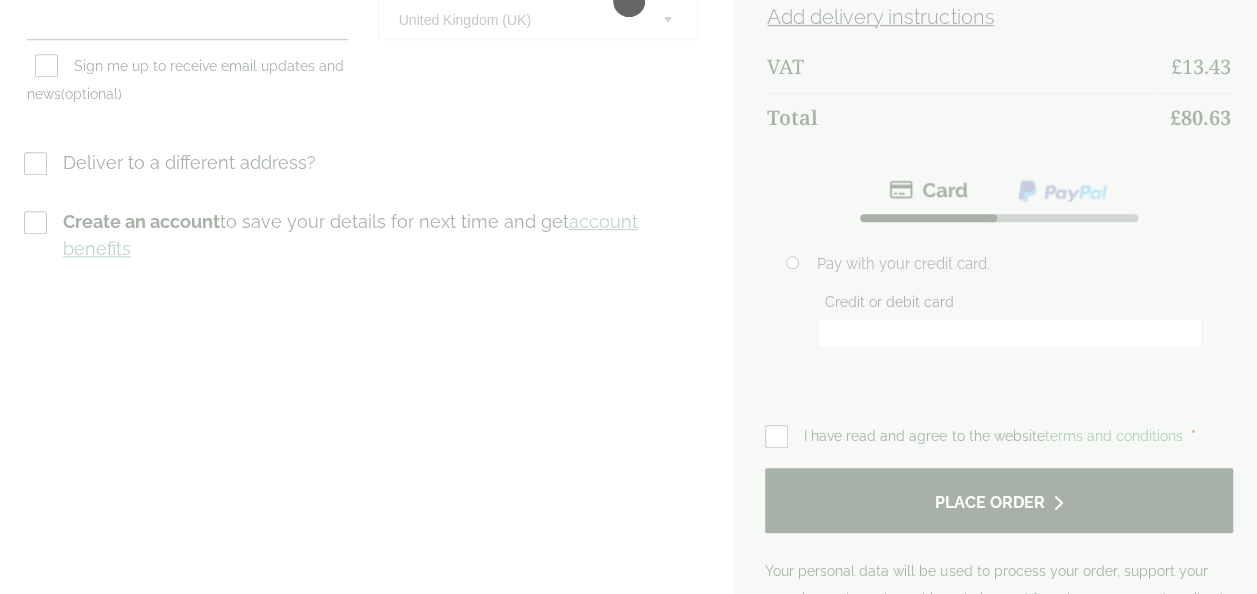 scroll, scrollTop: 0, scrollLeft: 0, axis: both 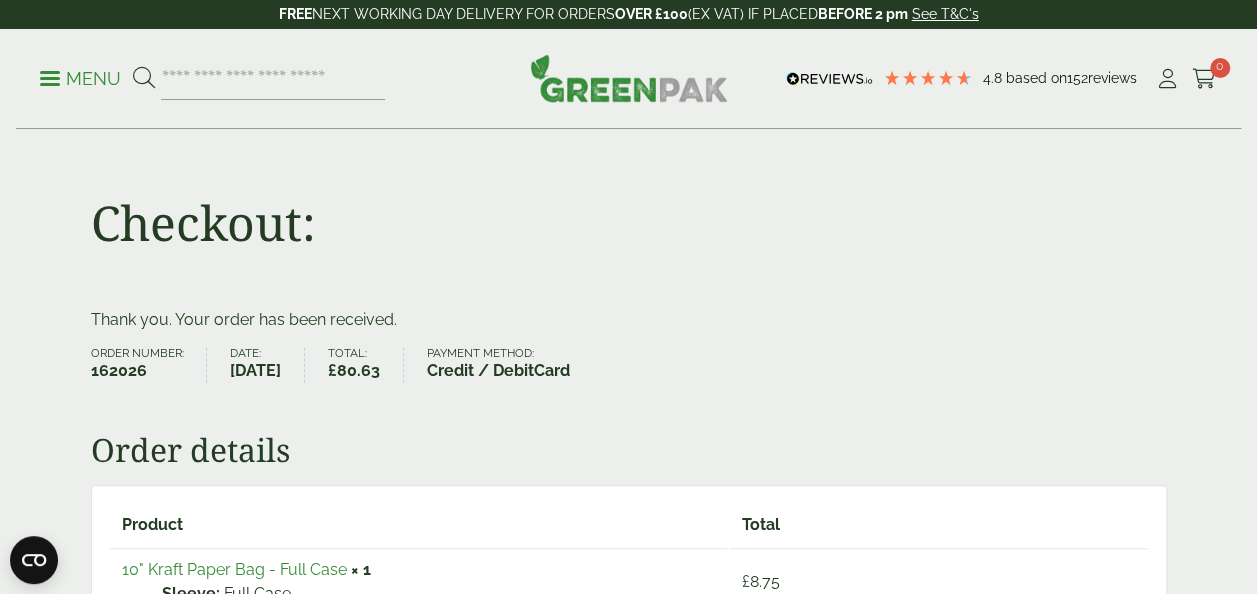 click on "Checkout:" at bounding box center [629, 219] 